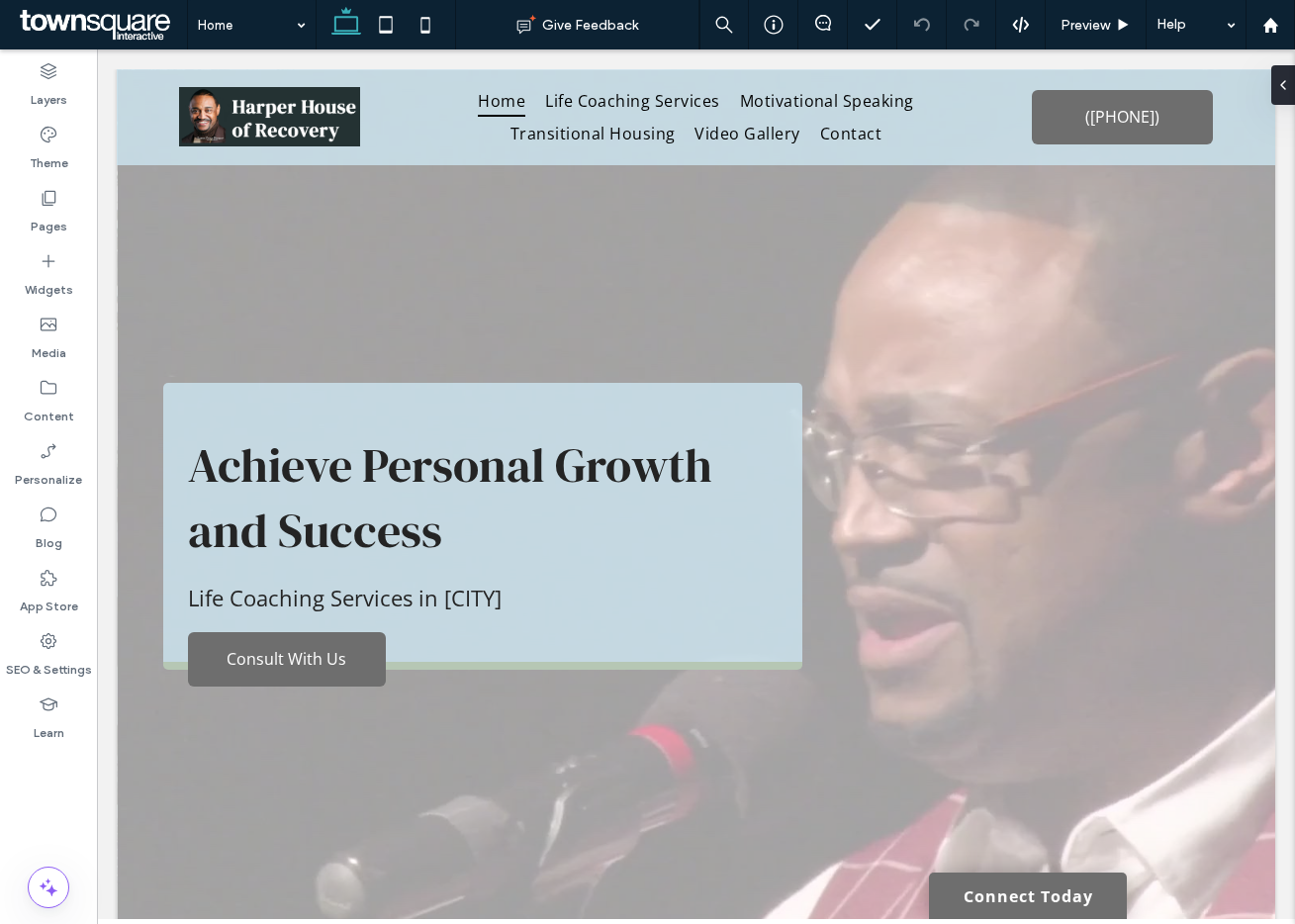 scroll, scrollTop: 378, scrollLeft: 0, axis: vertical 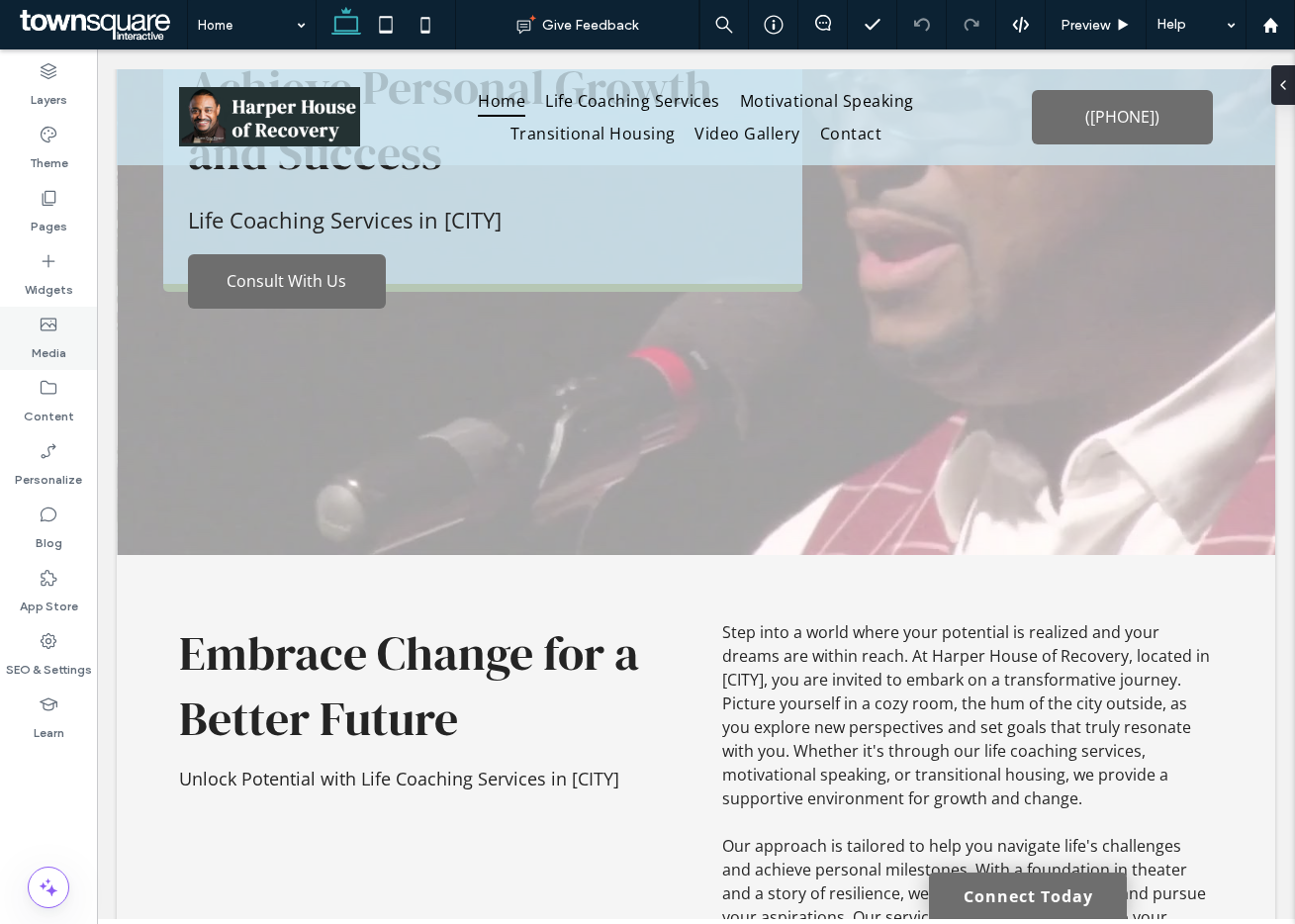 click on "Media" at bounding box center (48, 338) 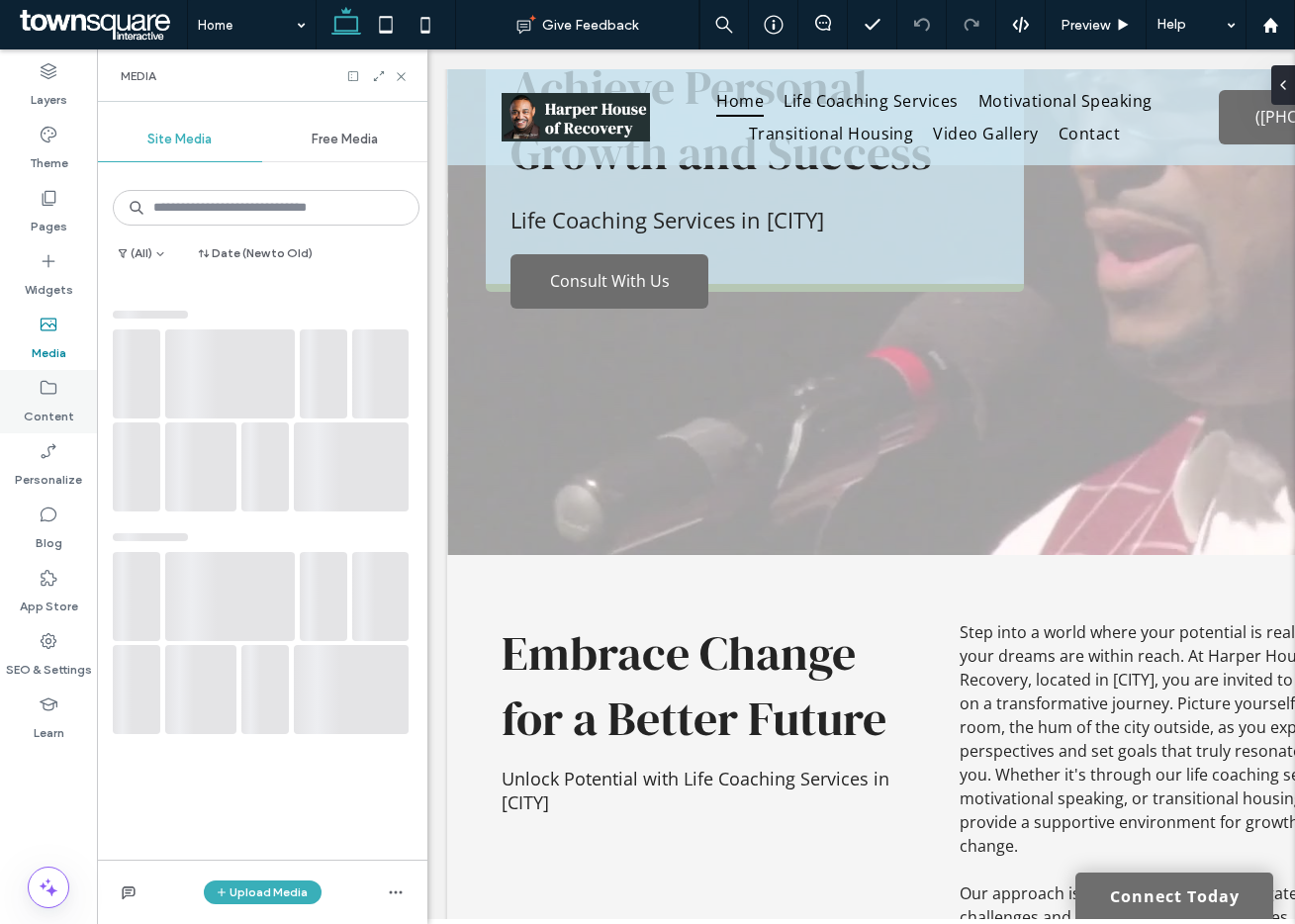 click on "Content" at bounding box center [48, 412] 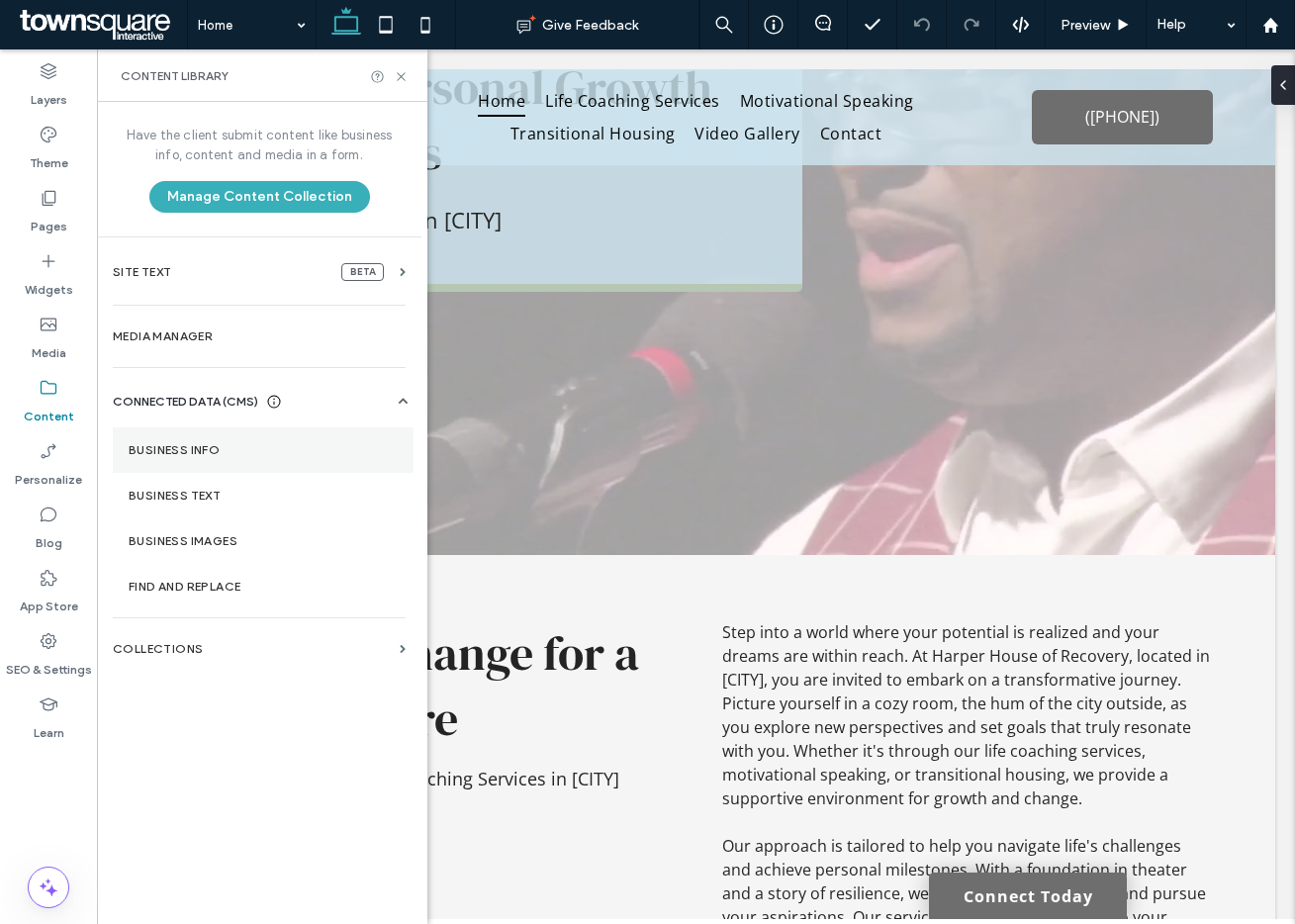 click on "Business Info" at bounding box center [263, 450] 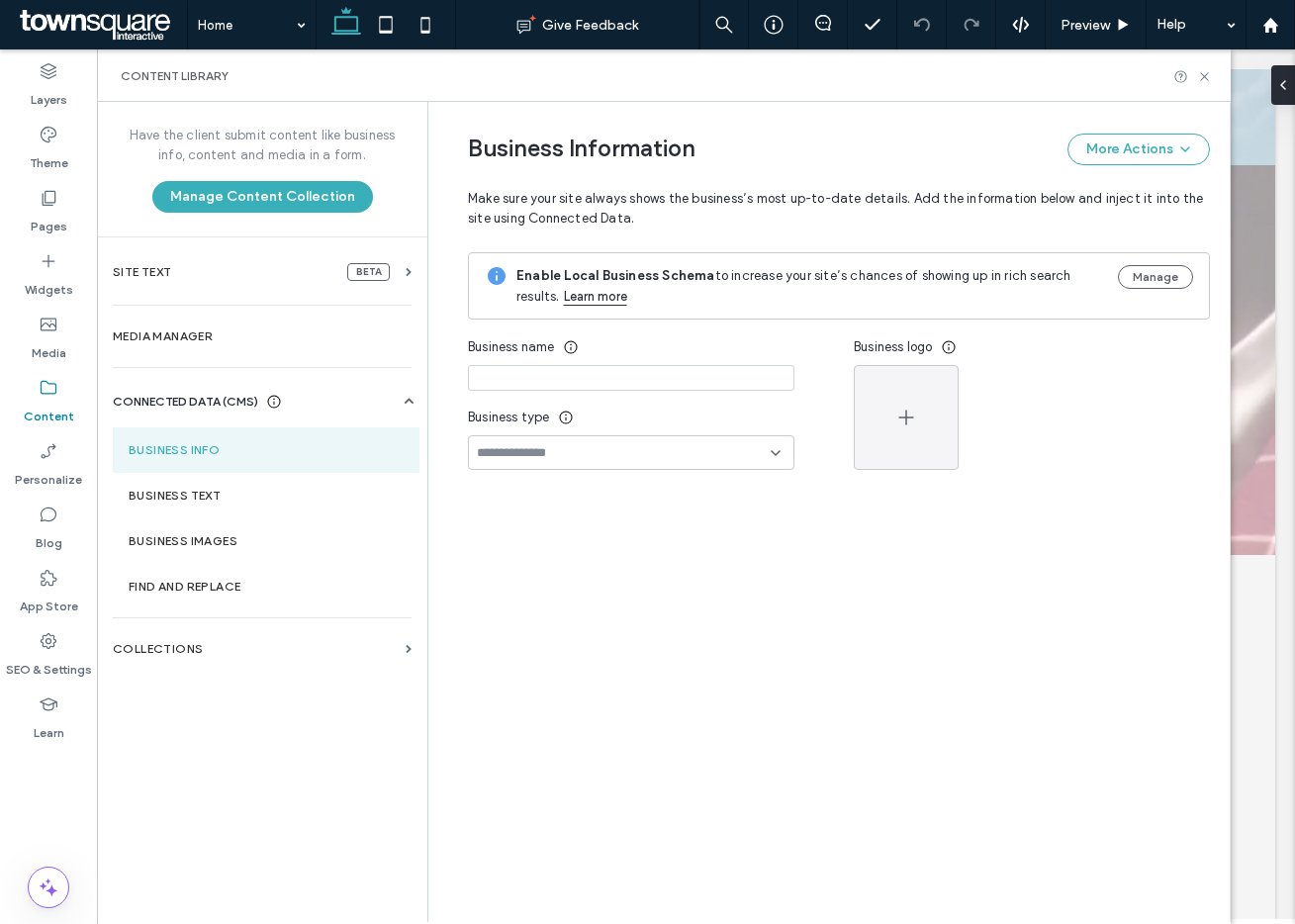 type on "**********" 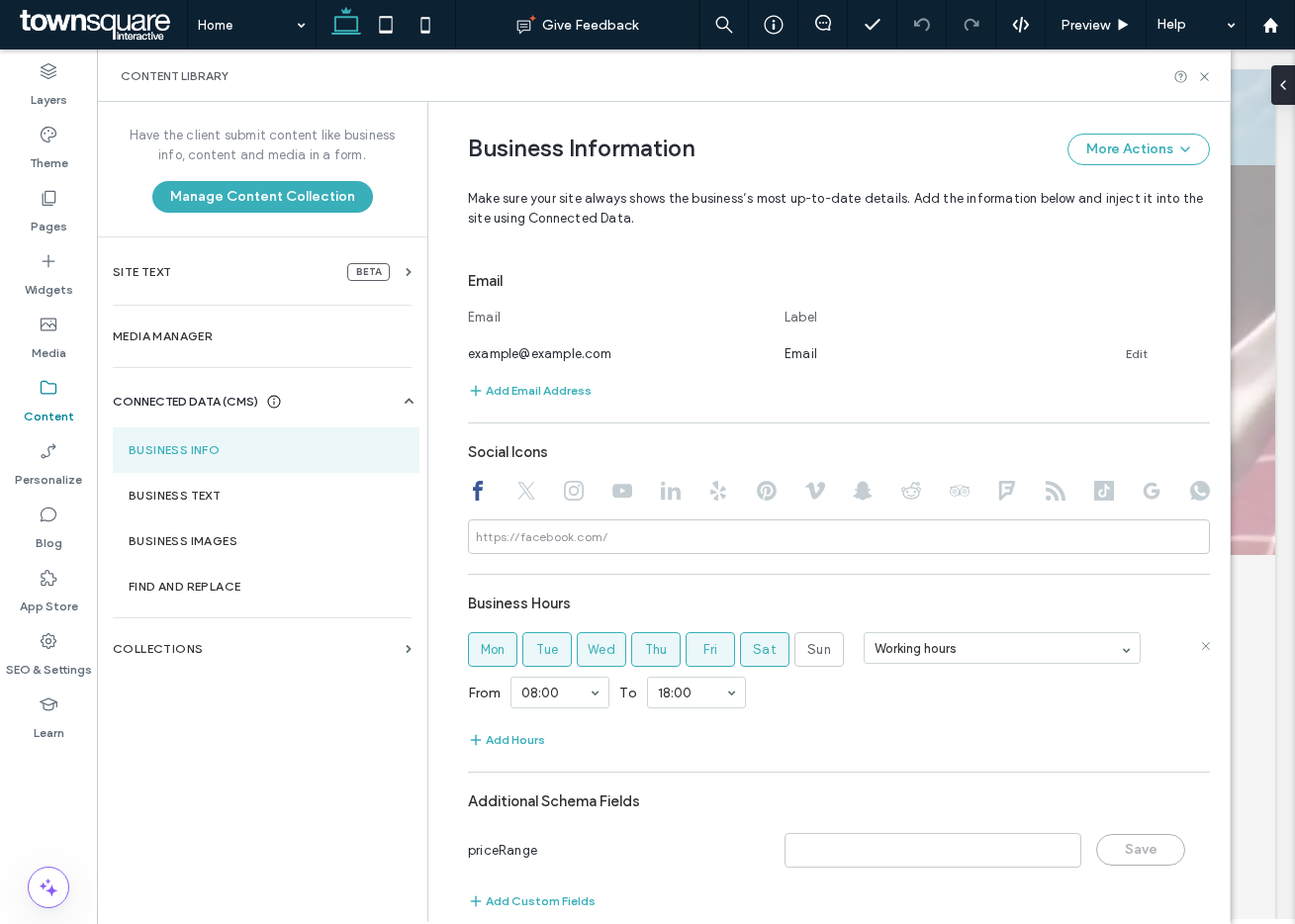 scroll, scrollTop: 725, scrollLeft: 0, axis: vertical 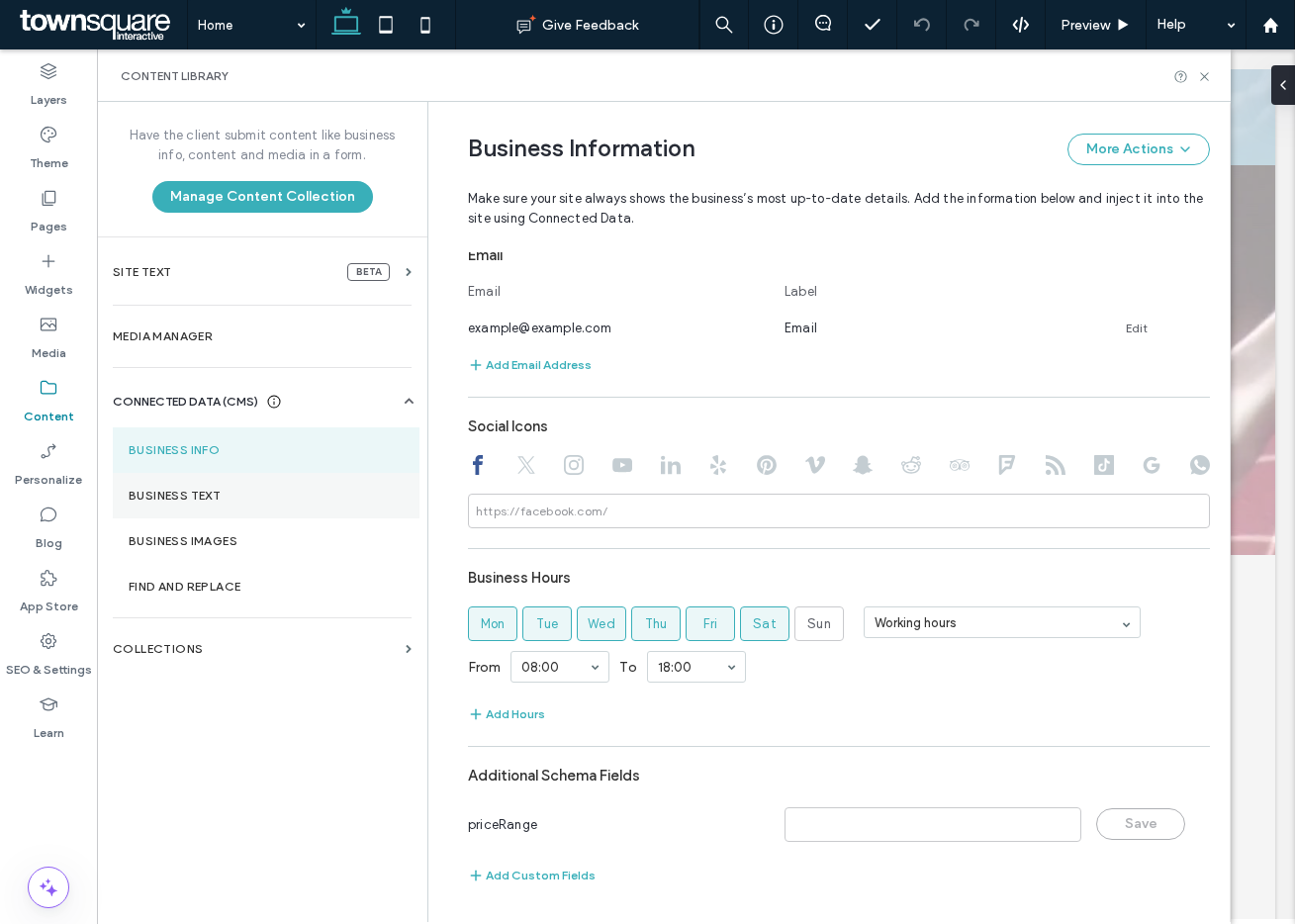 click on "Business Text" at bounding box center (266, 496) 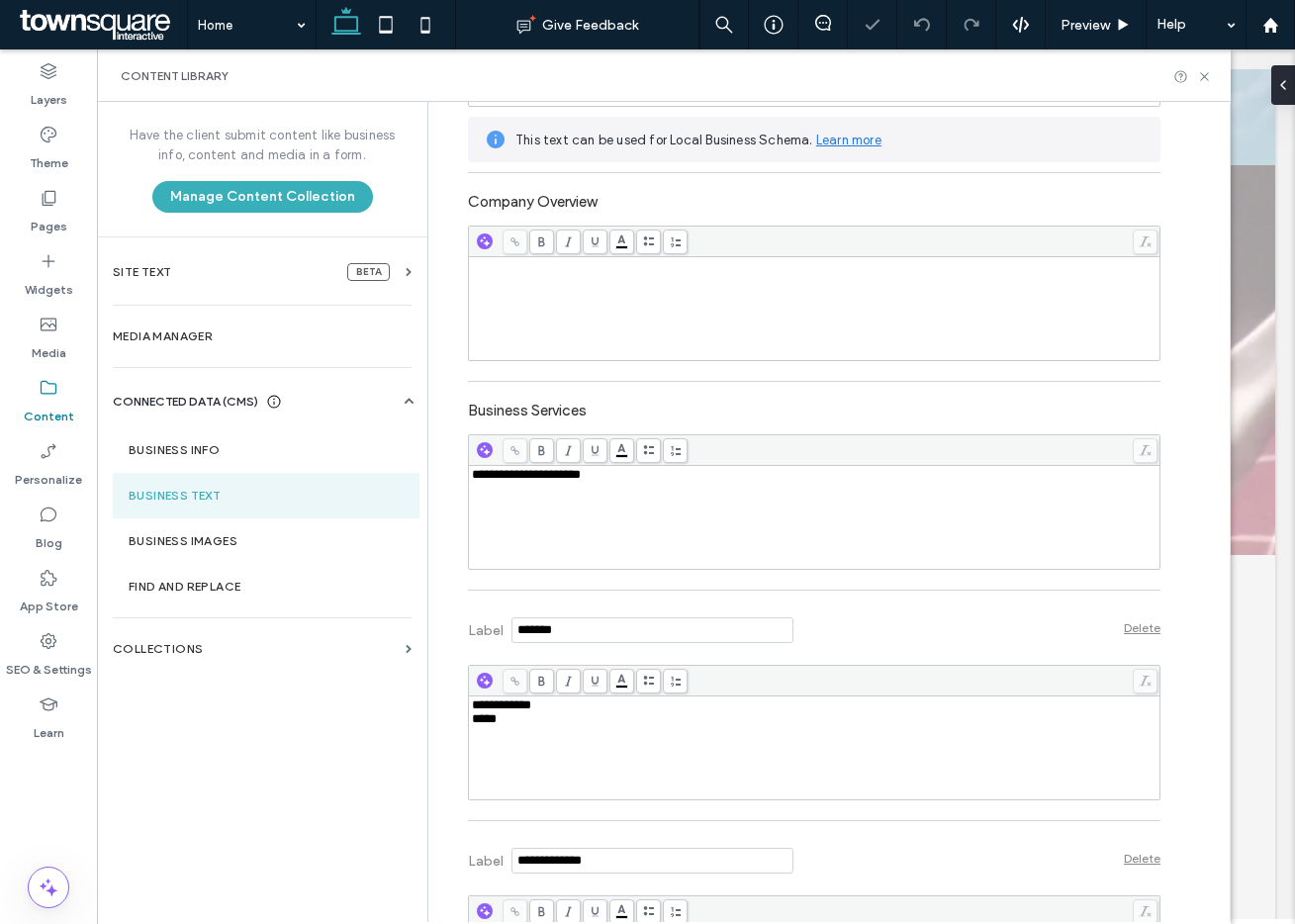 scroll, scrollTop: 567, scrollLeft: 0, axis: vertical 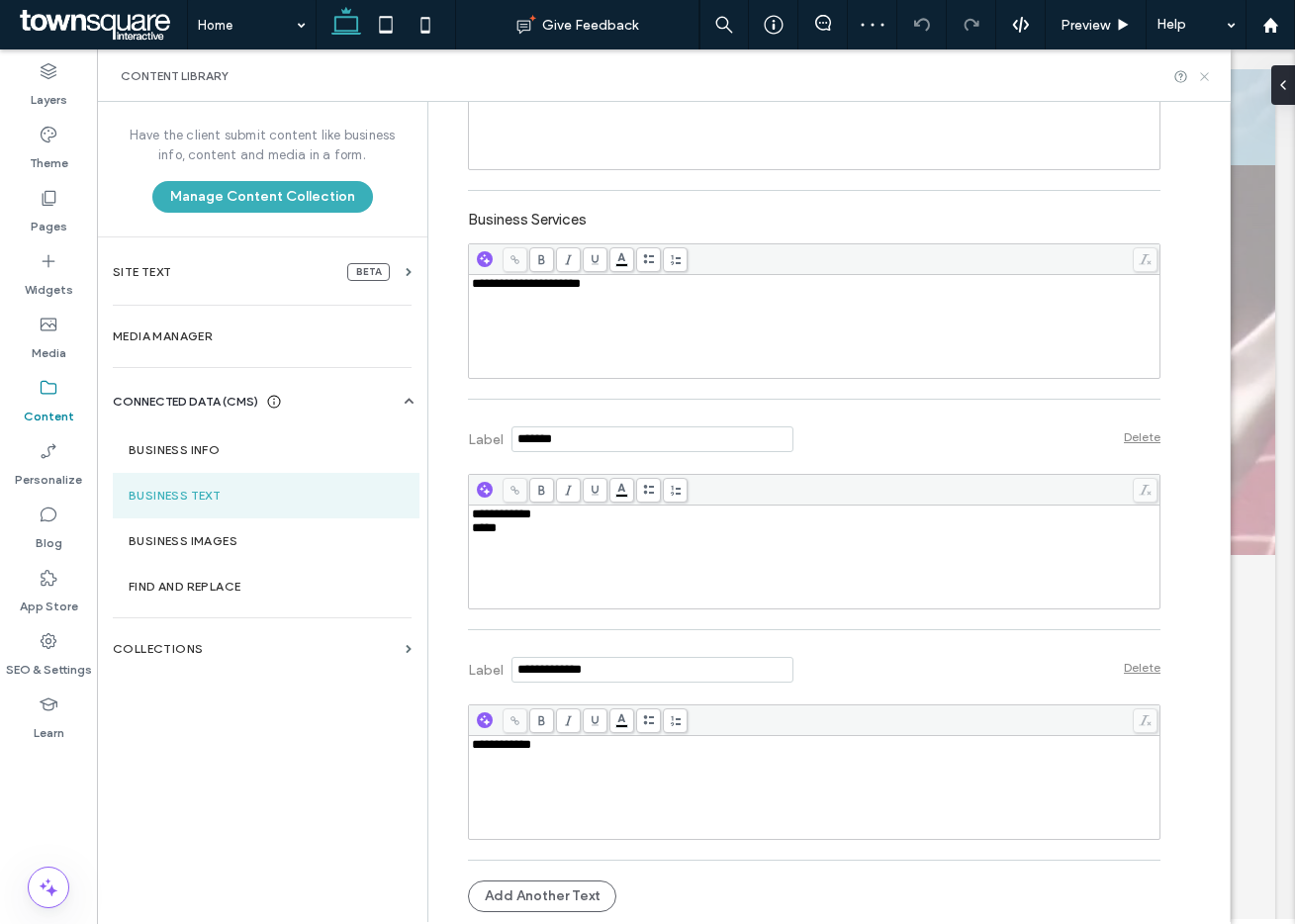 click 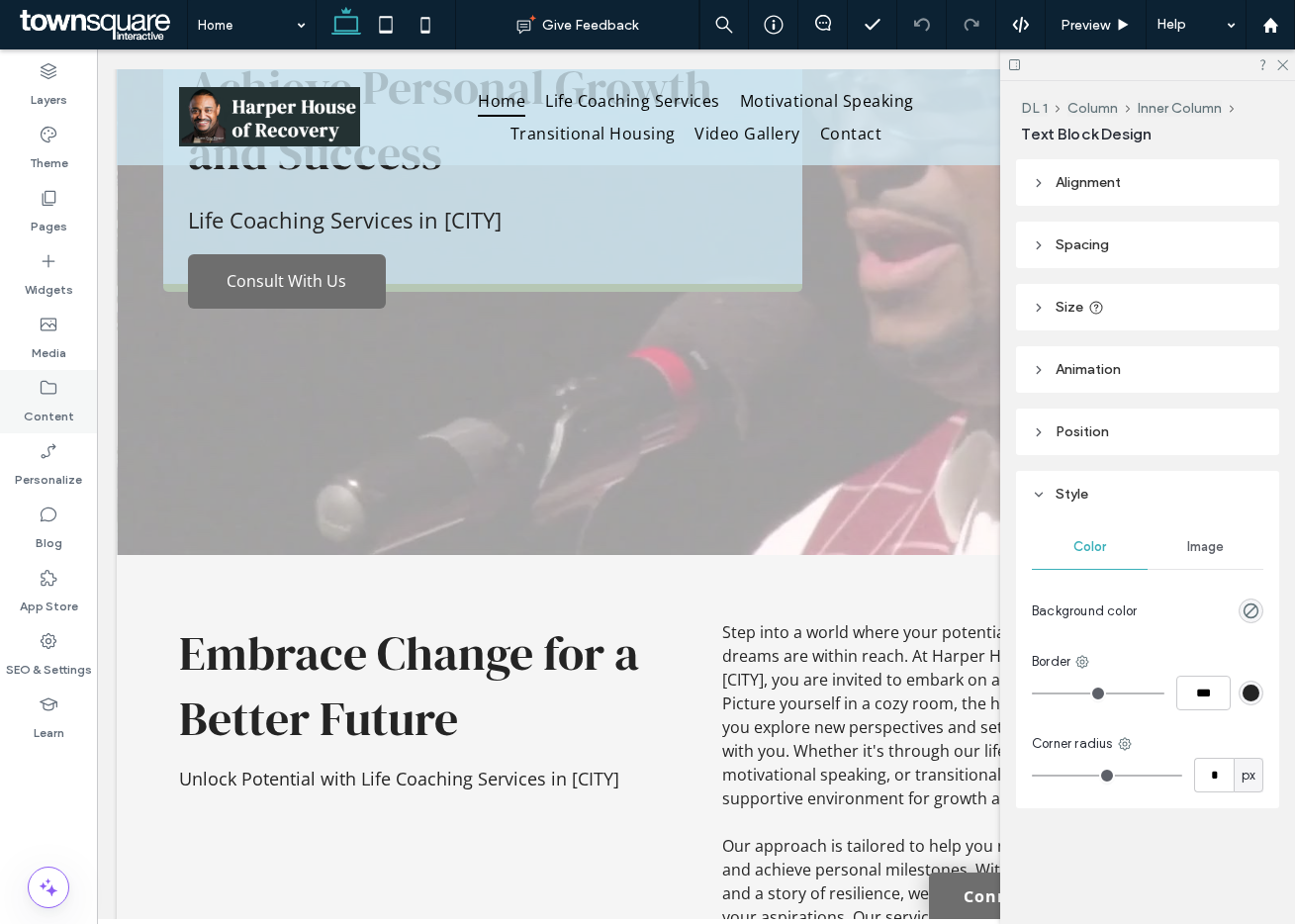 type on "**********" 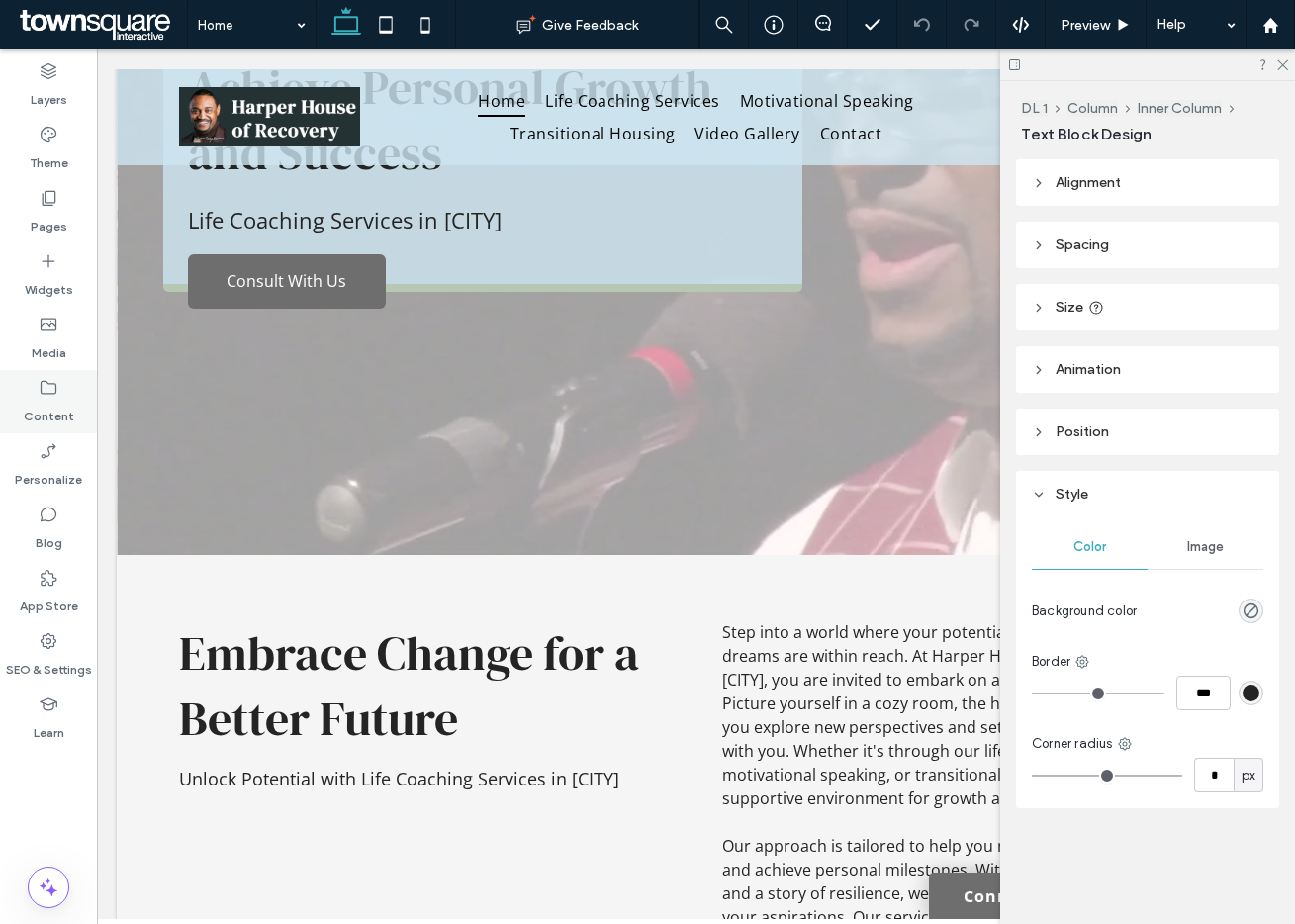 type on "**" 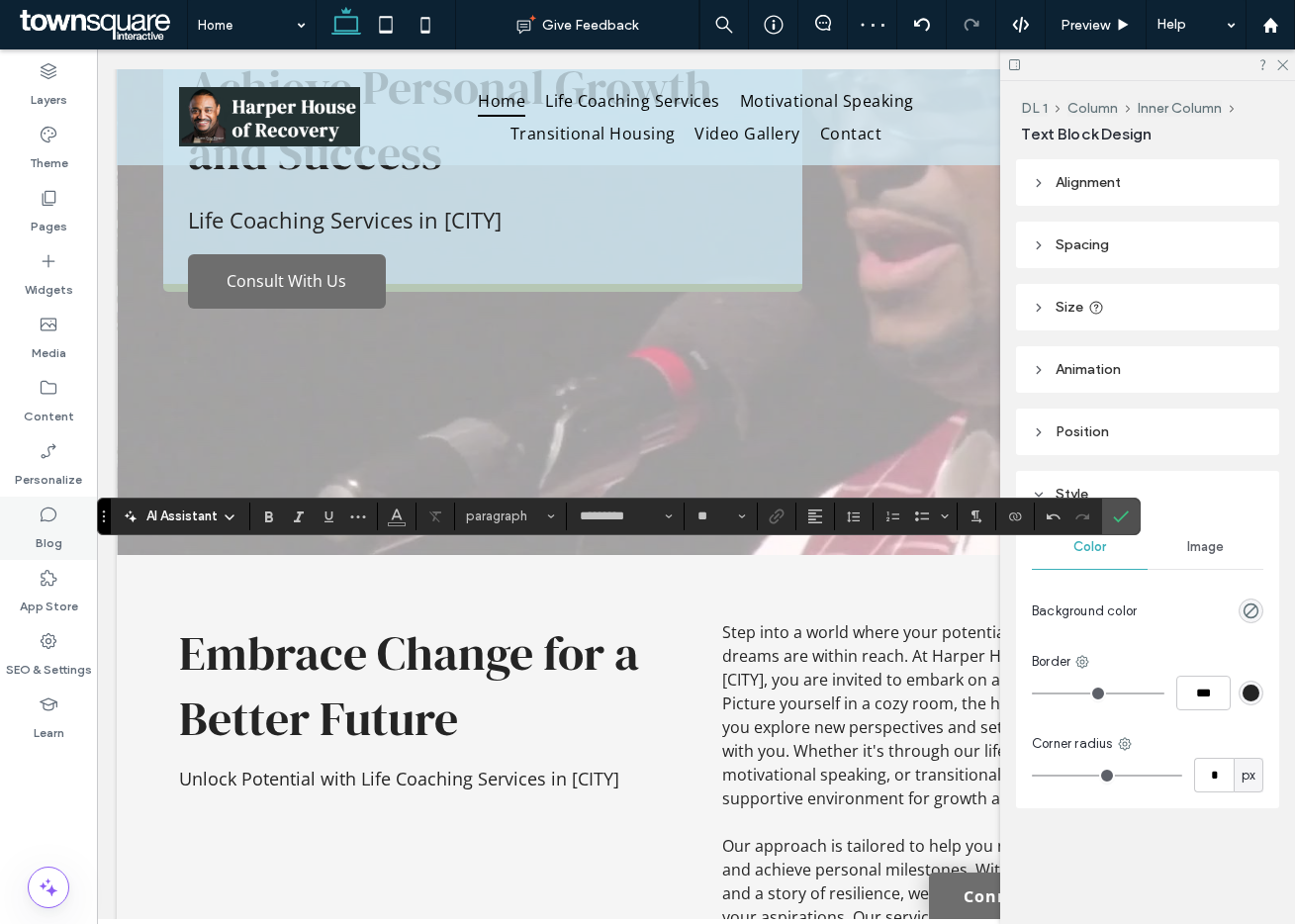 type on "**" 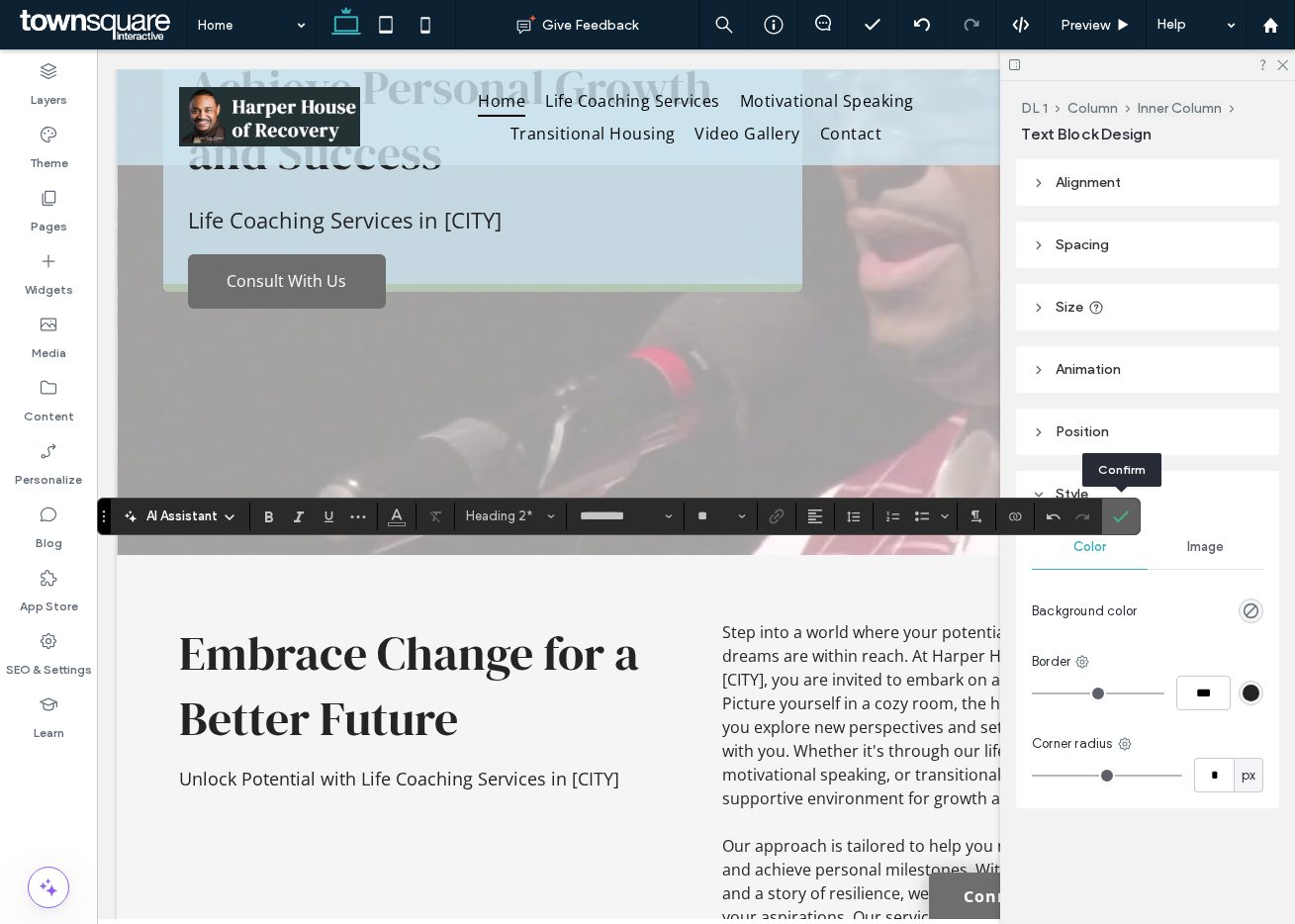 click 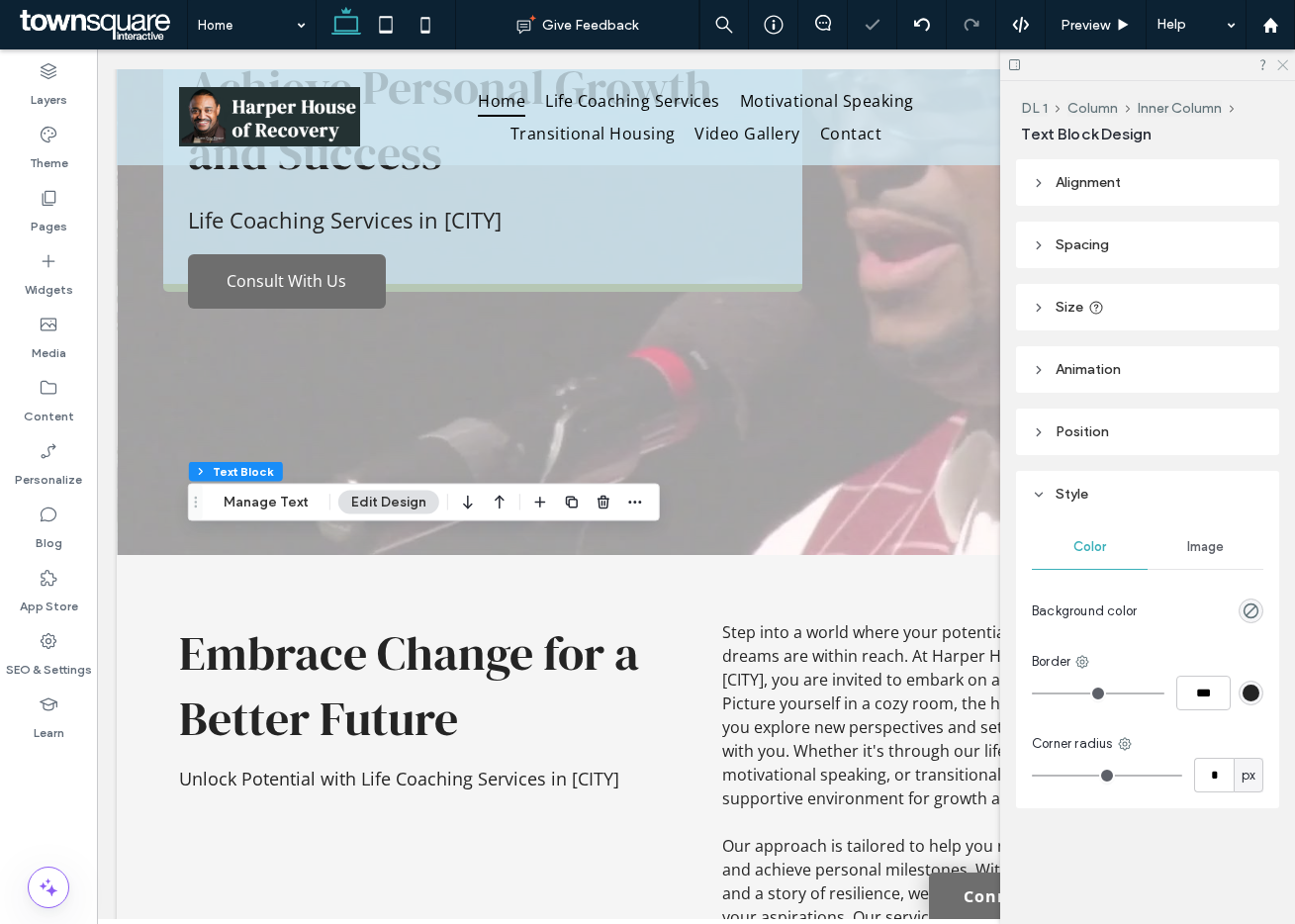 click 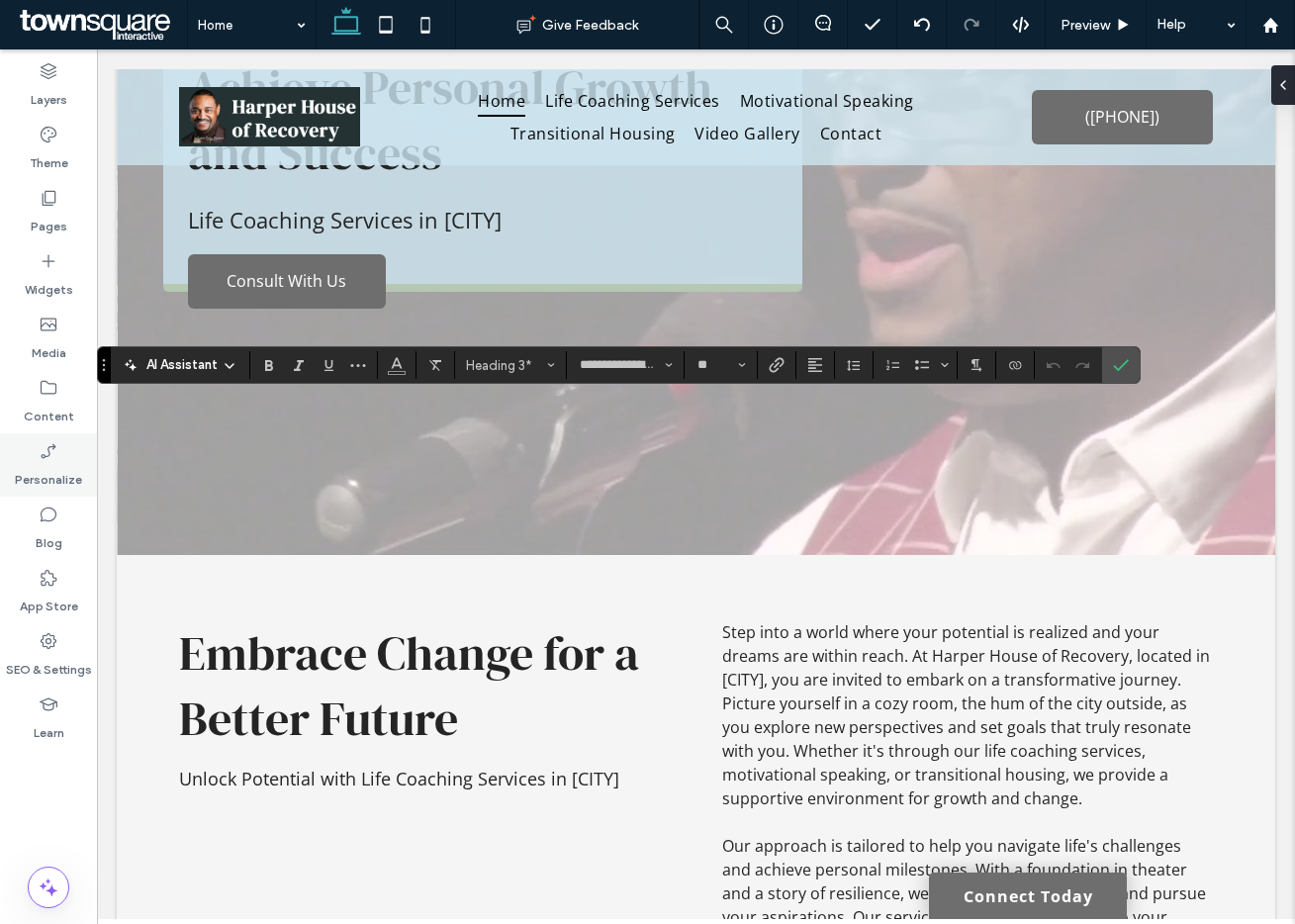 type on "*********" 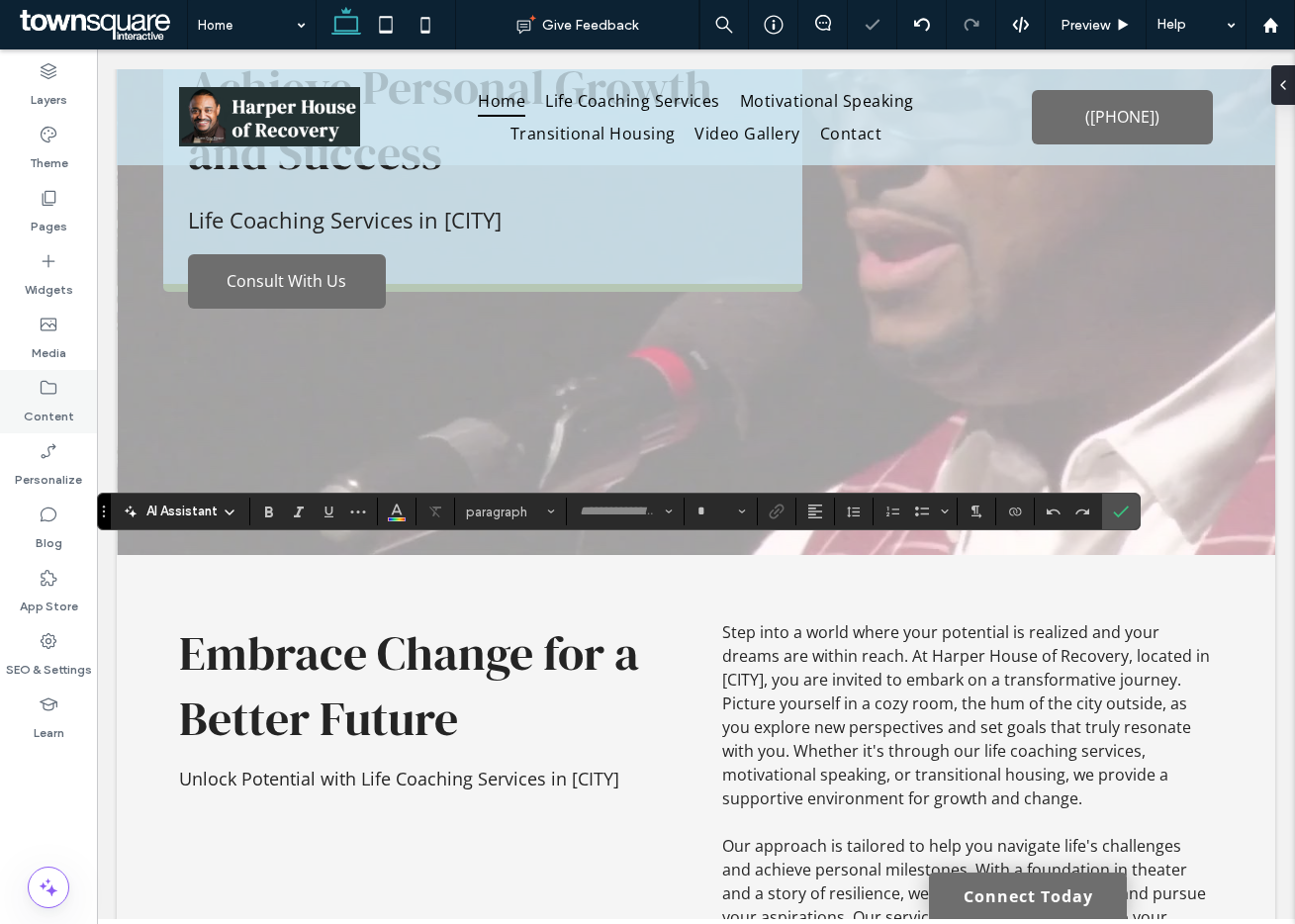 type on "*********" 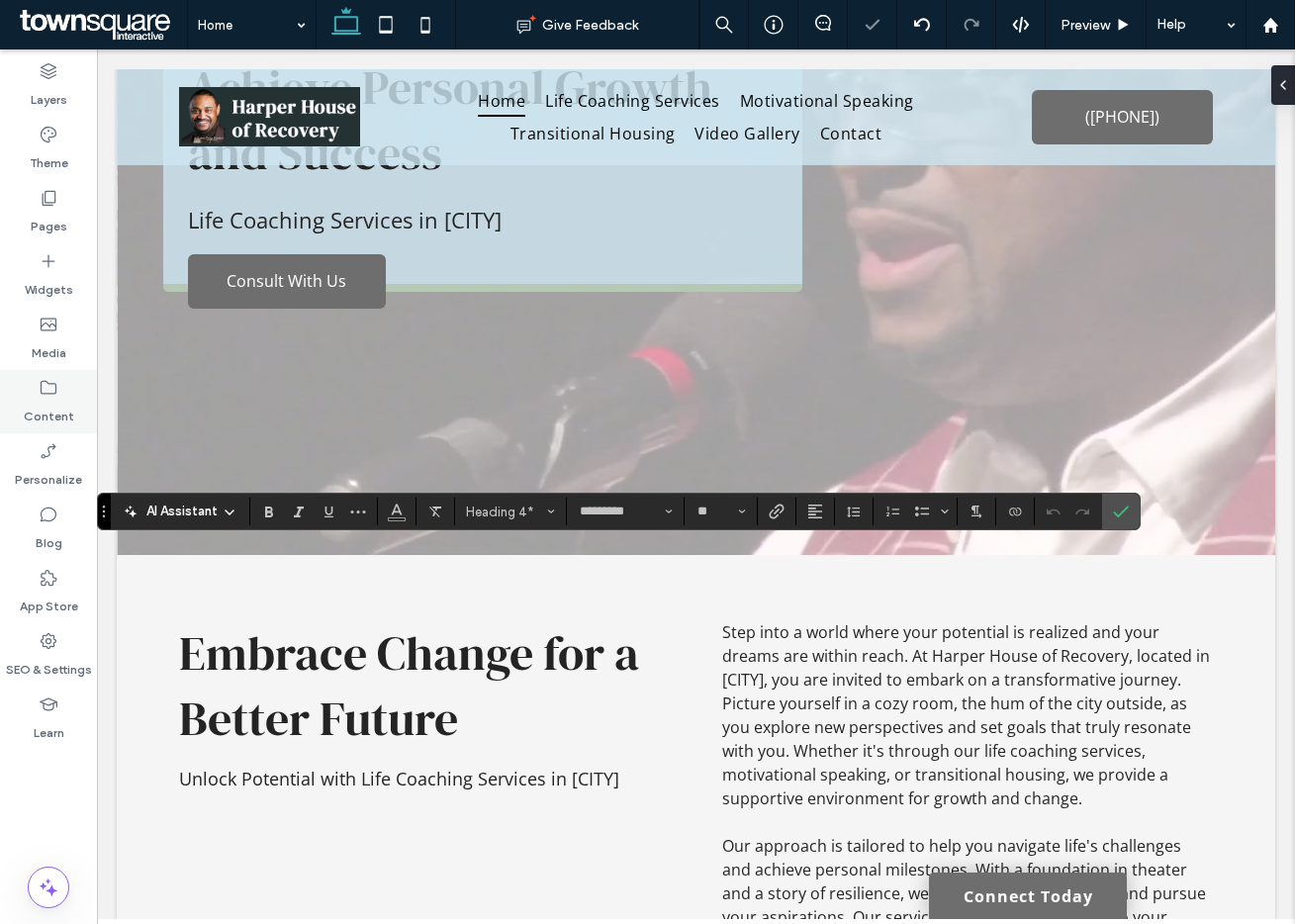 type on "**" 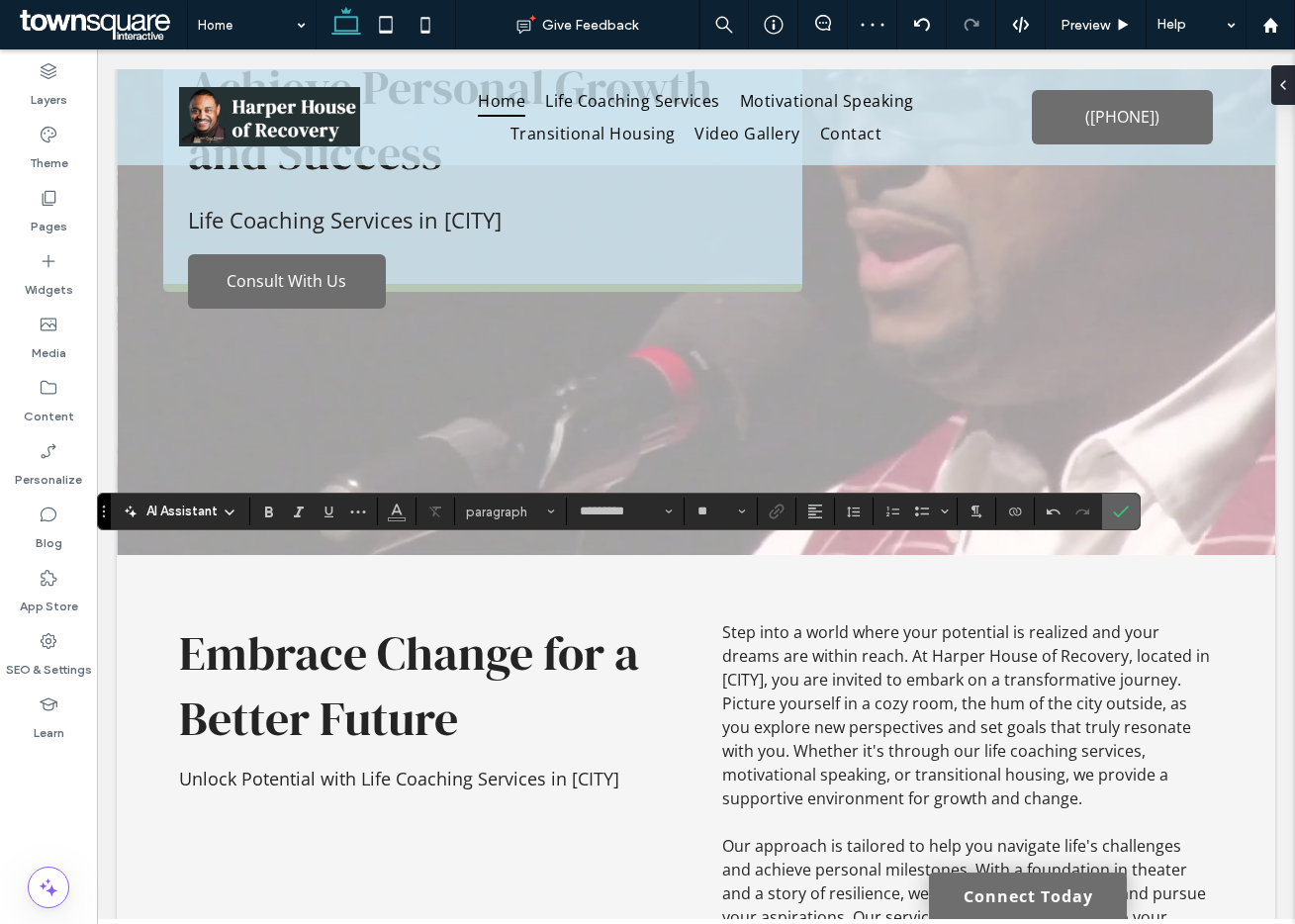 click 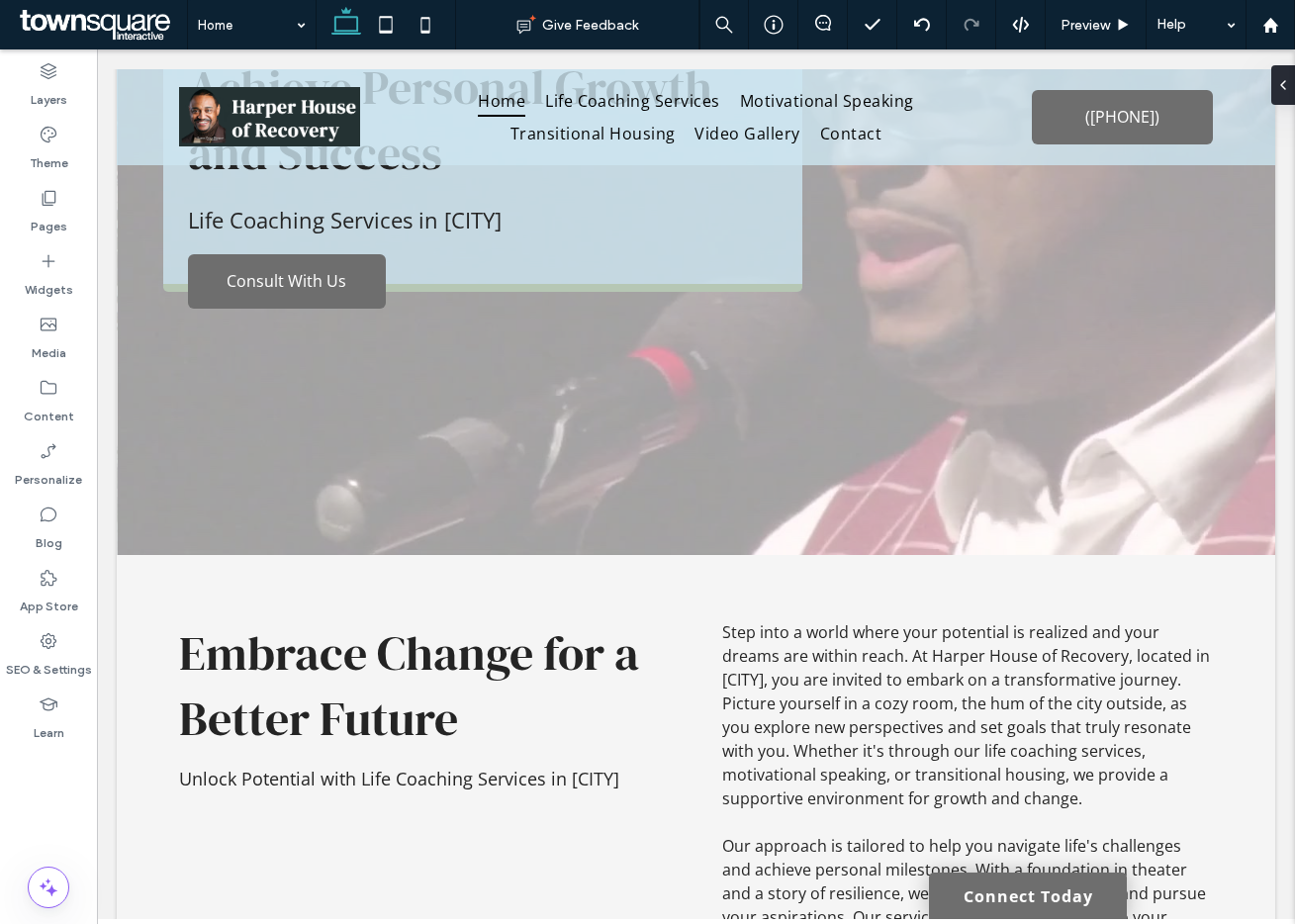 type on "*********" 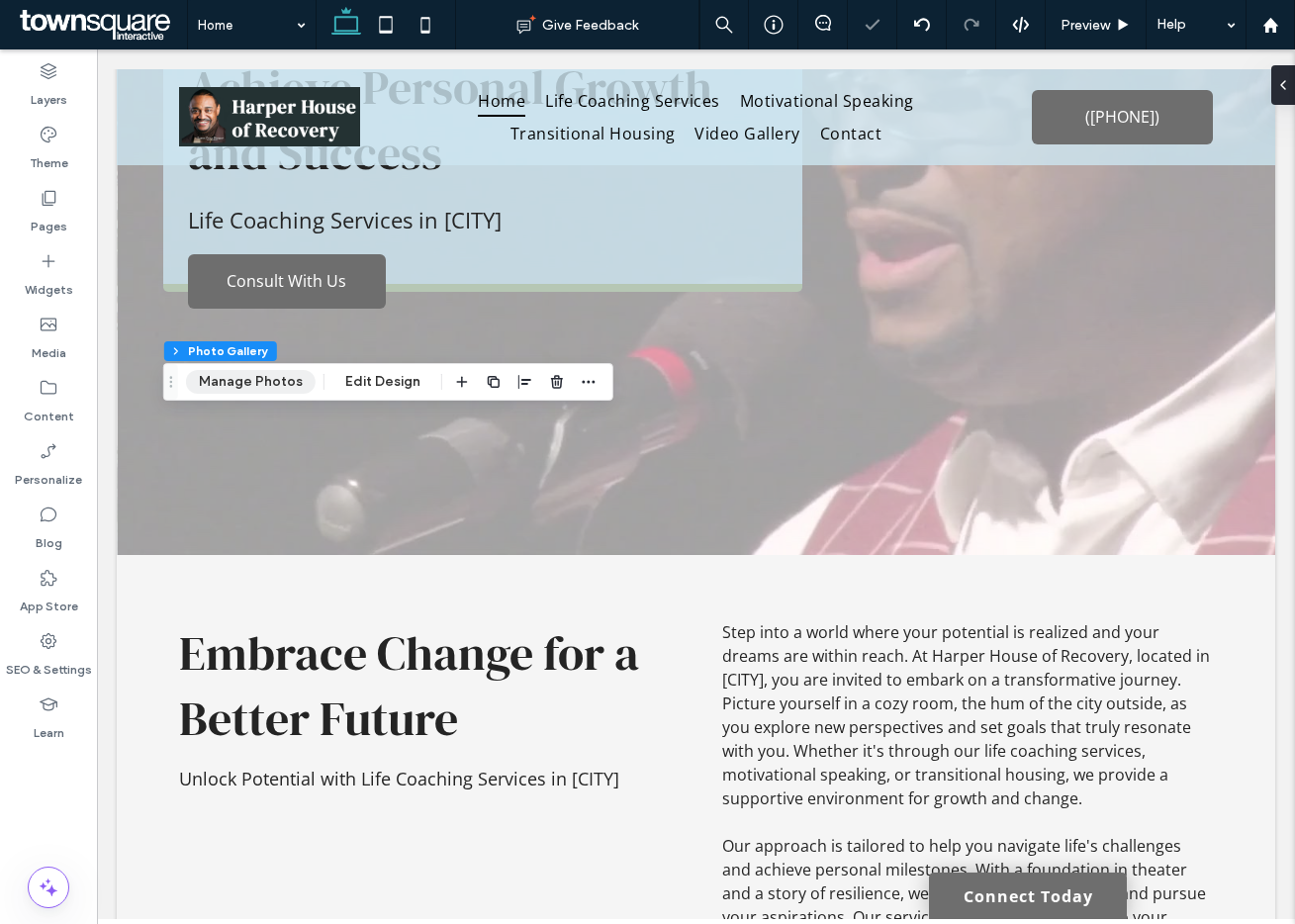 click on "Manage Photos" at bounding box center [250, 382] 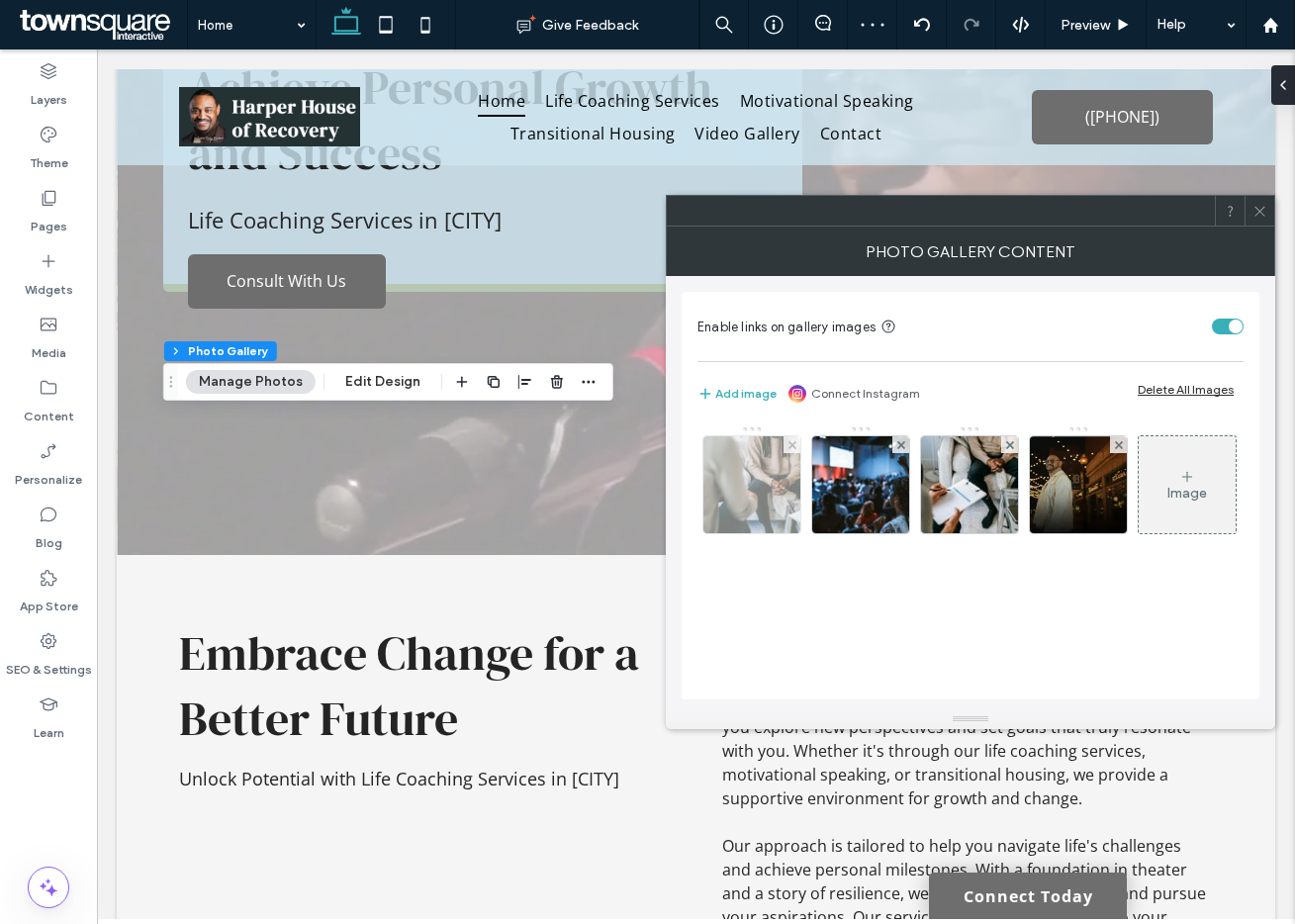 click at bounding box center [752, 485] 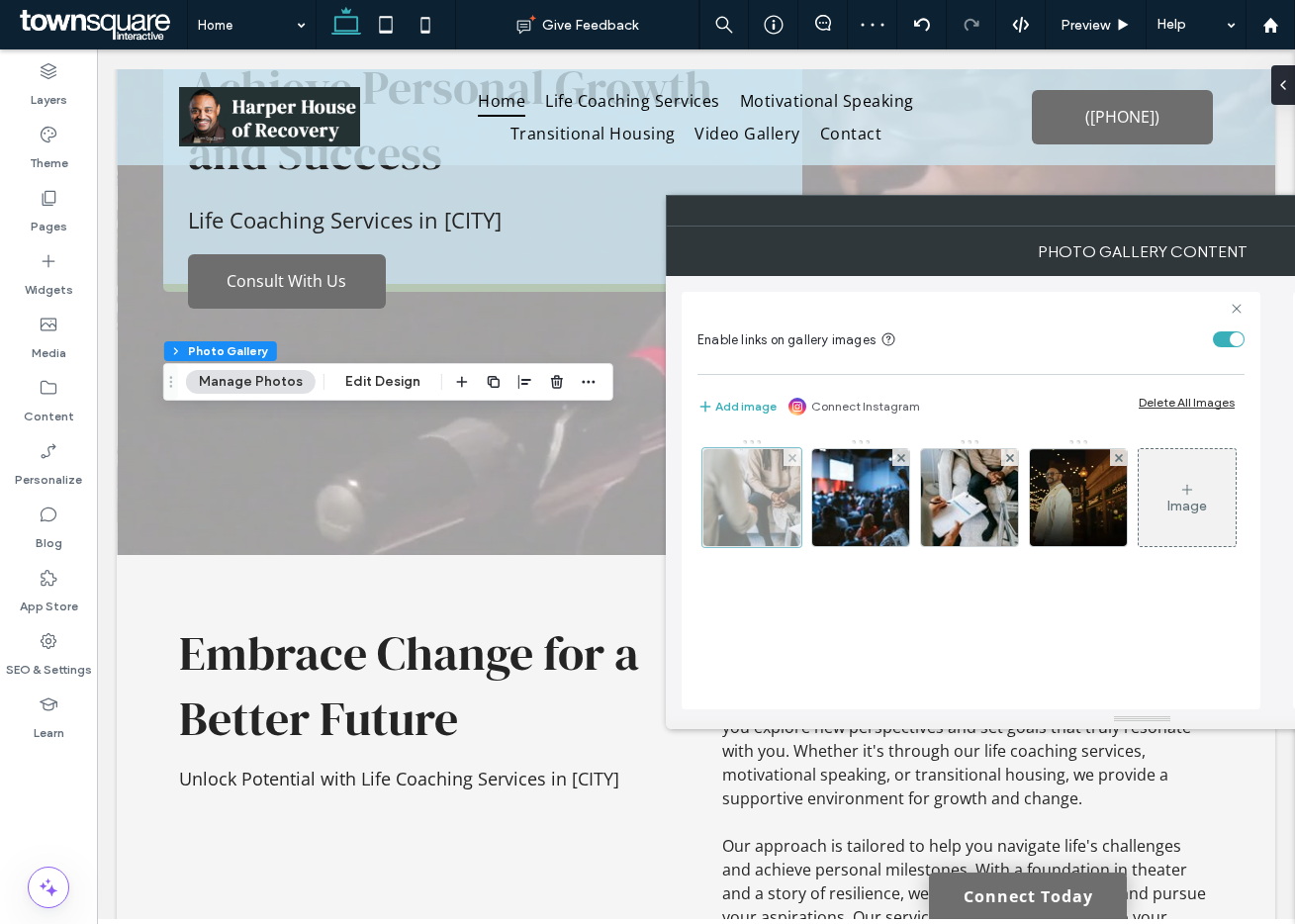 scroll, scrollTop: 0, scrollLeft: 109, axis: horizontal 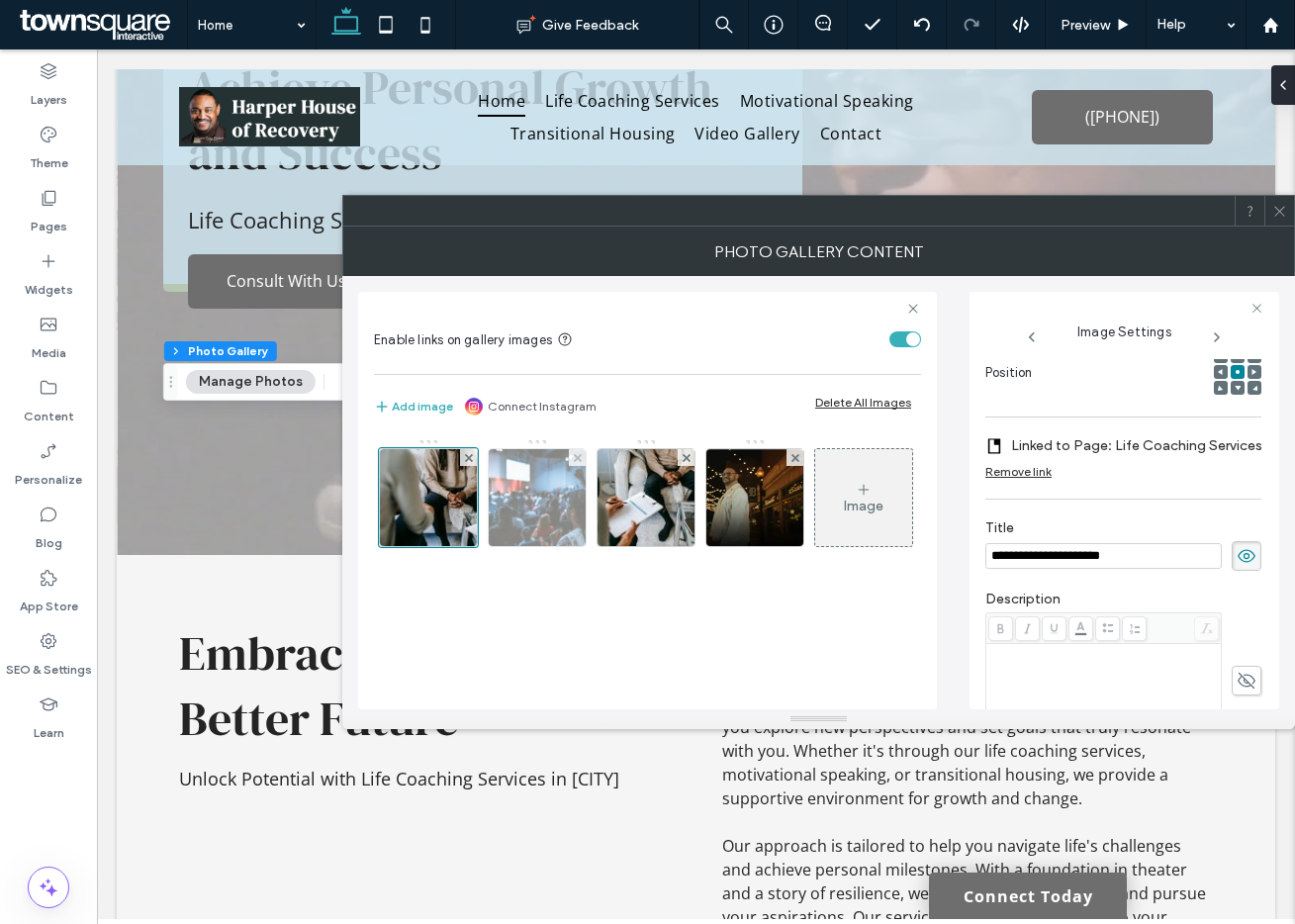 click at bounding box center [537, 498] 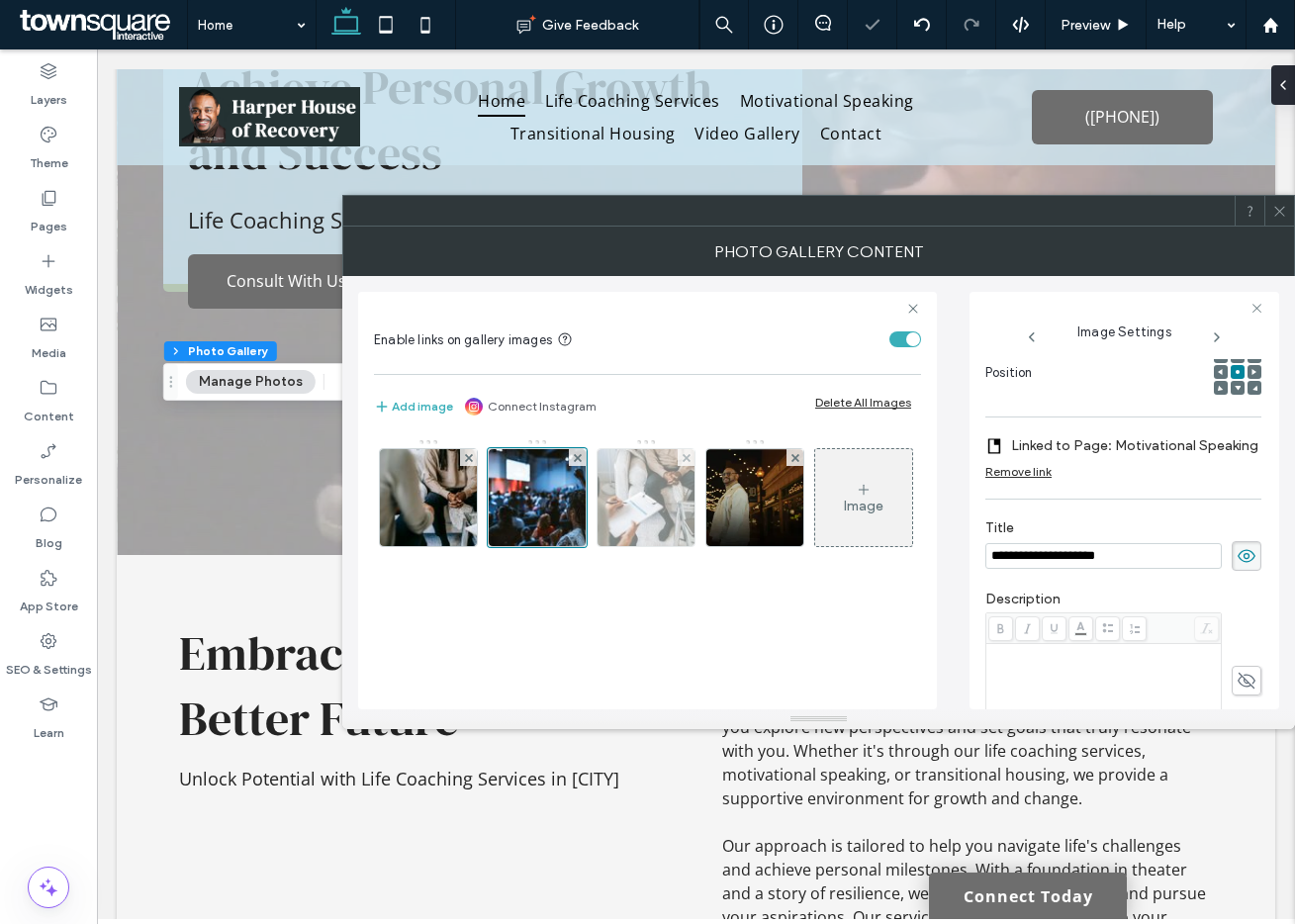 click at bounding box center (646, 498) 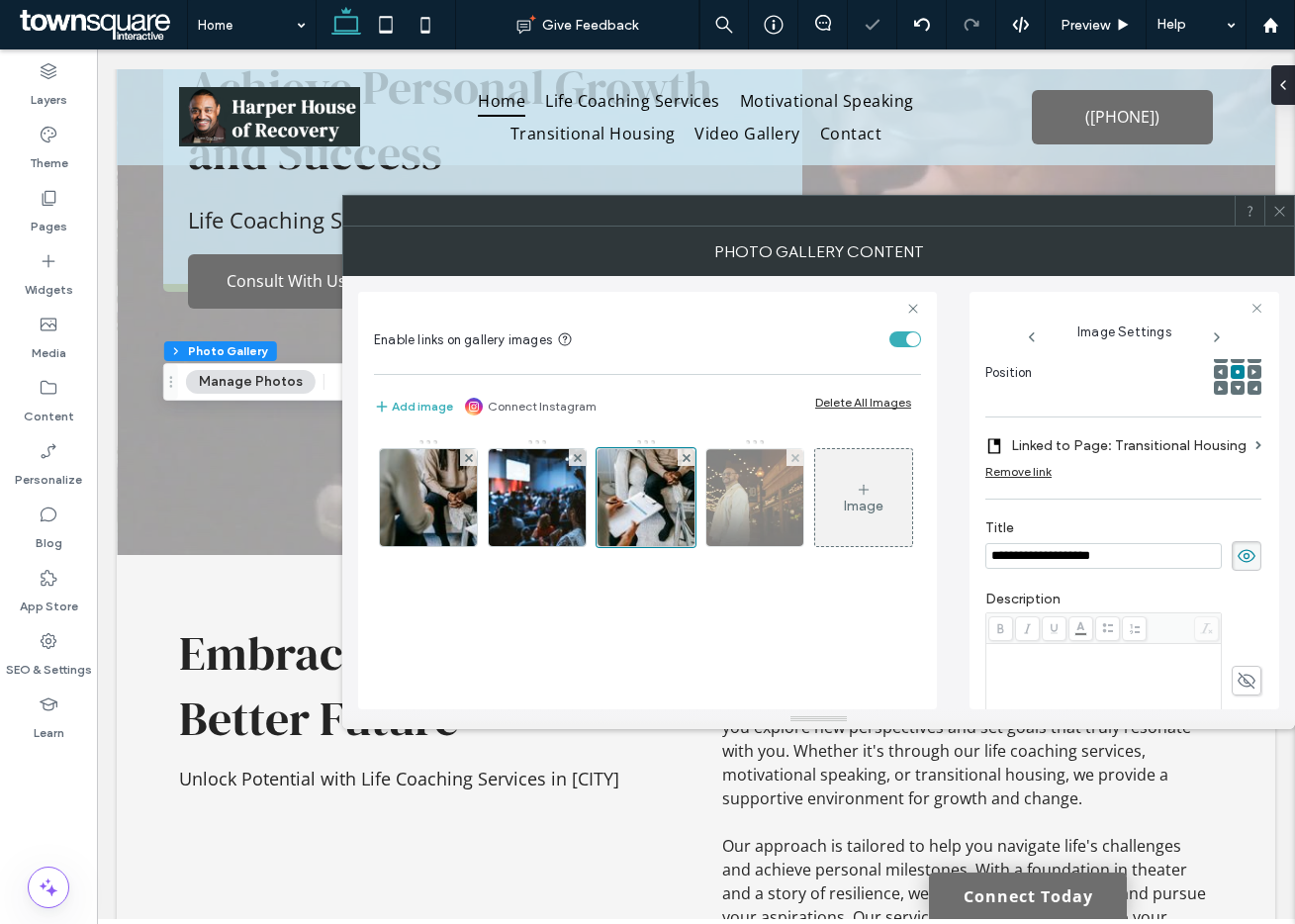 click at bounding box center (754, 498) 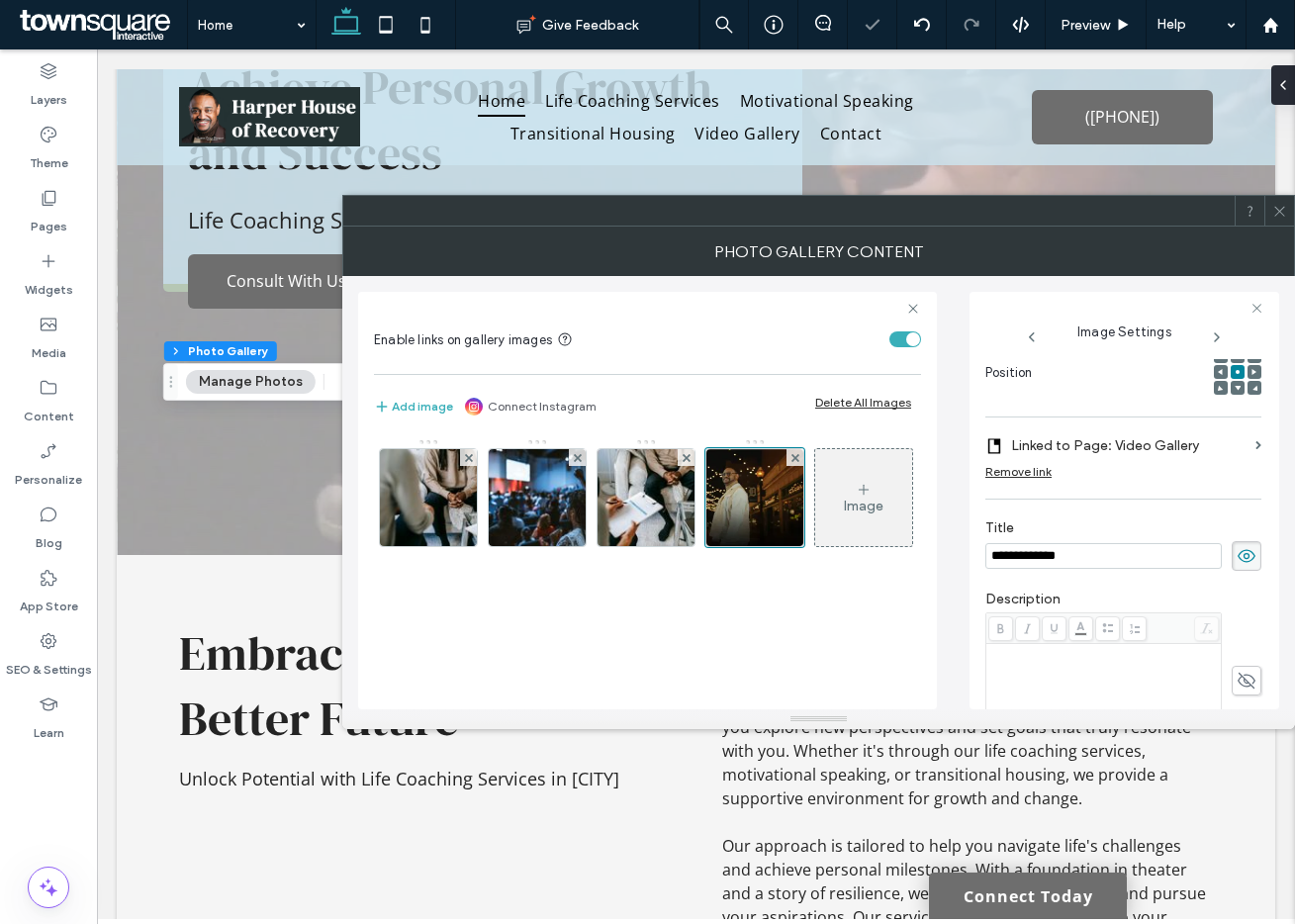 click 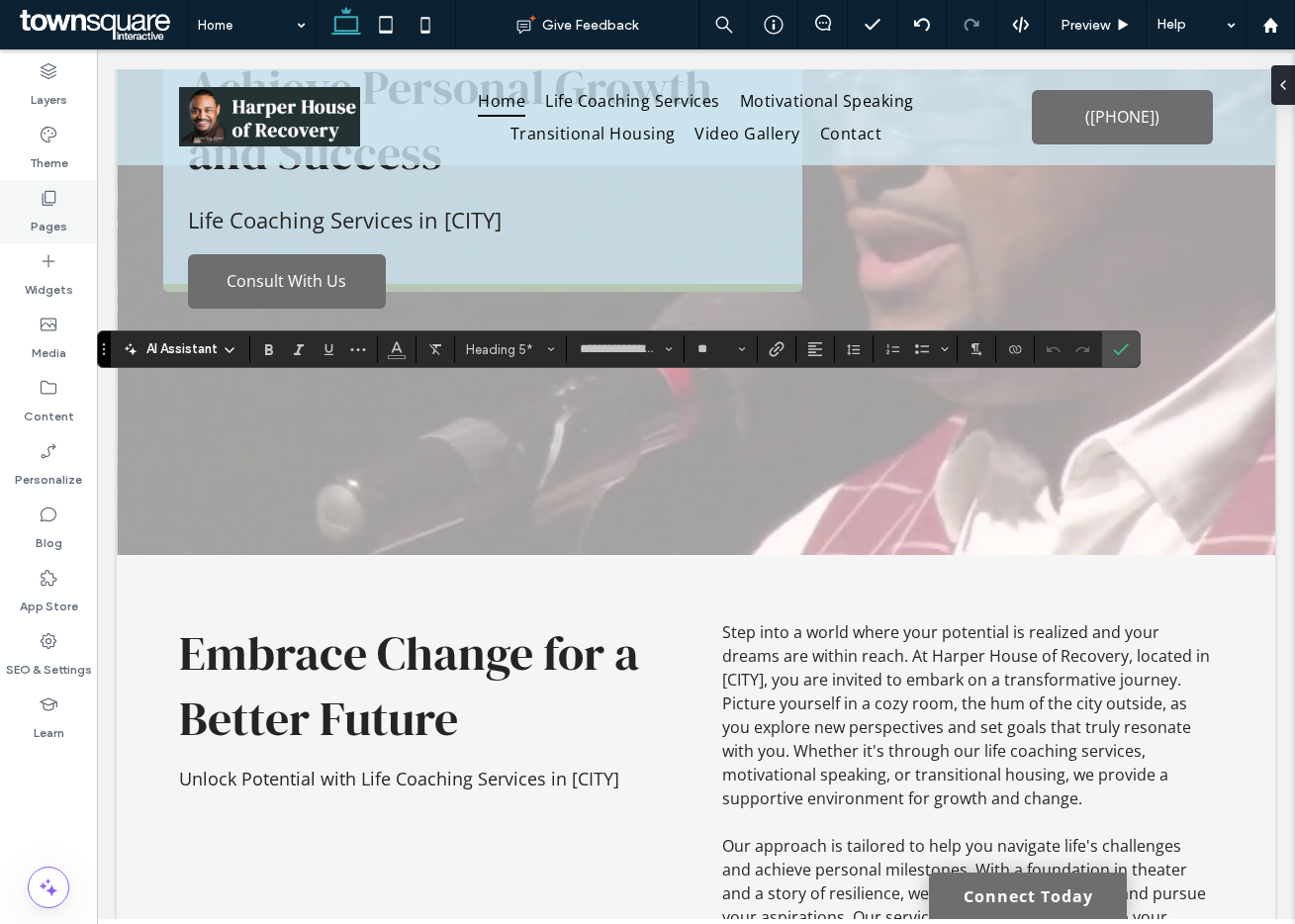 type on "*********" 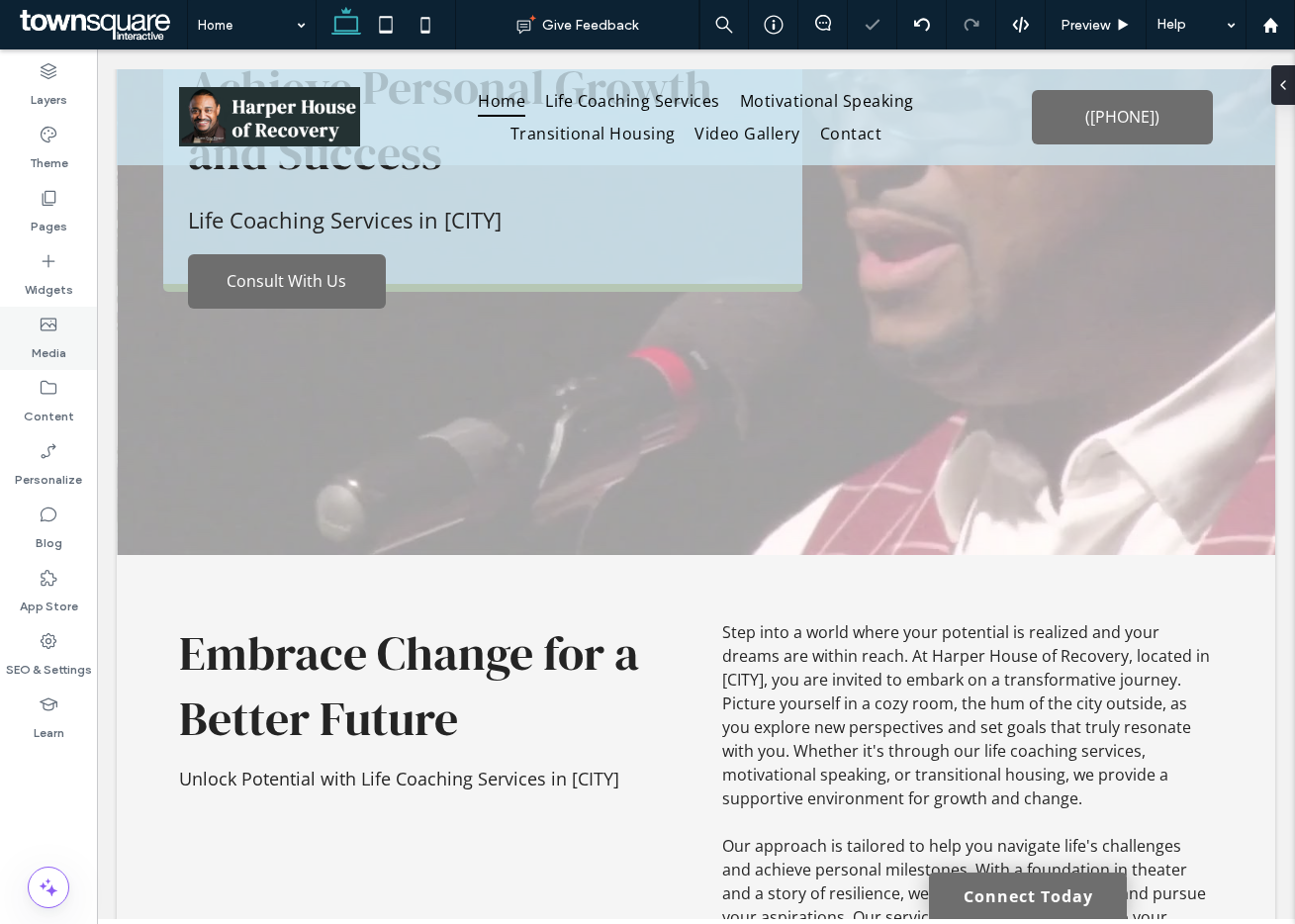 type on "*********" 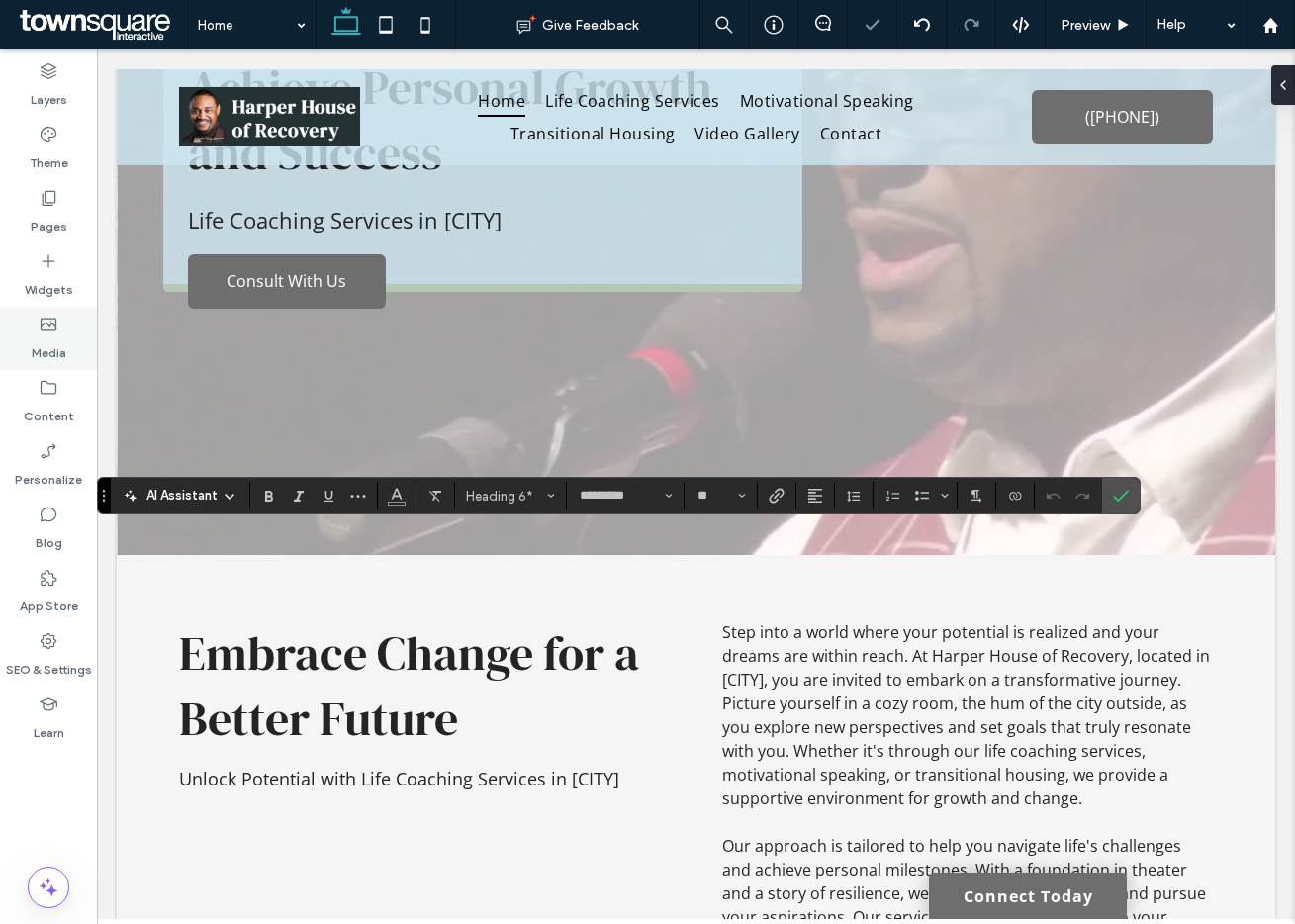 type on "**" 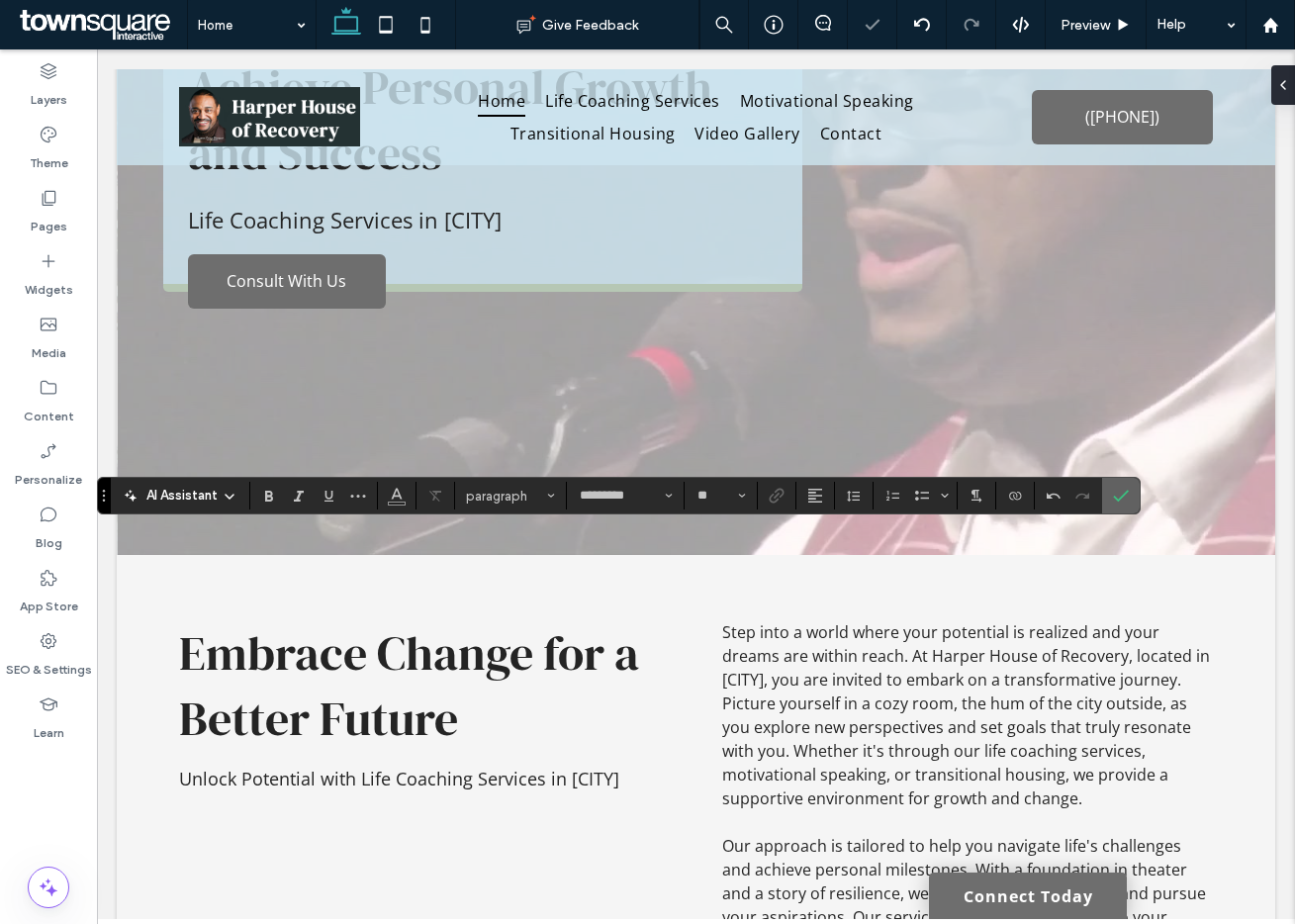 click 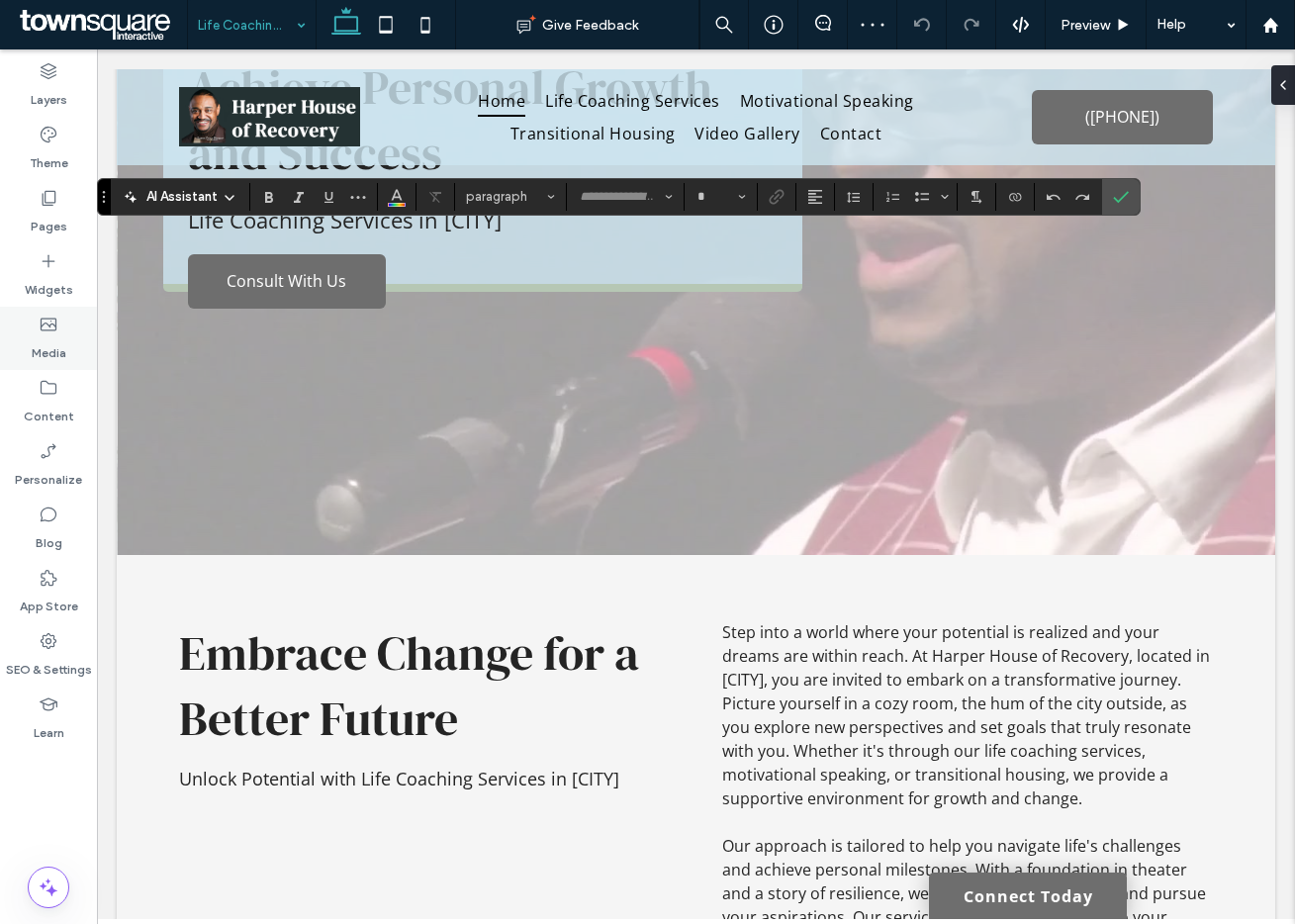 type on "**********" 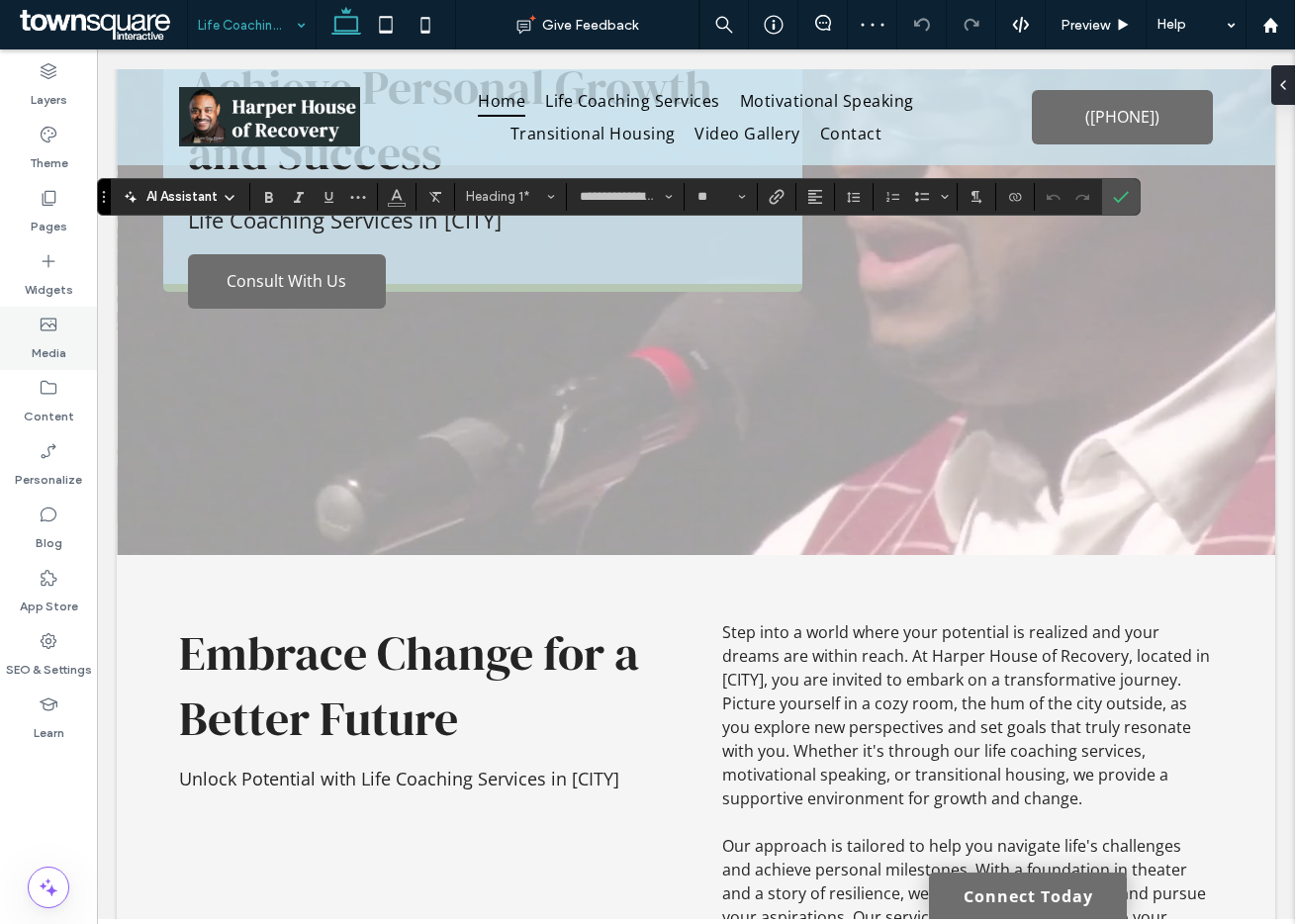 type on "*********" 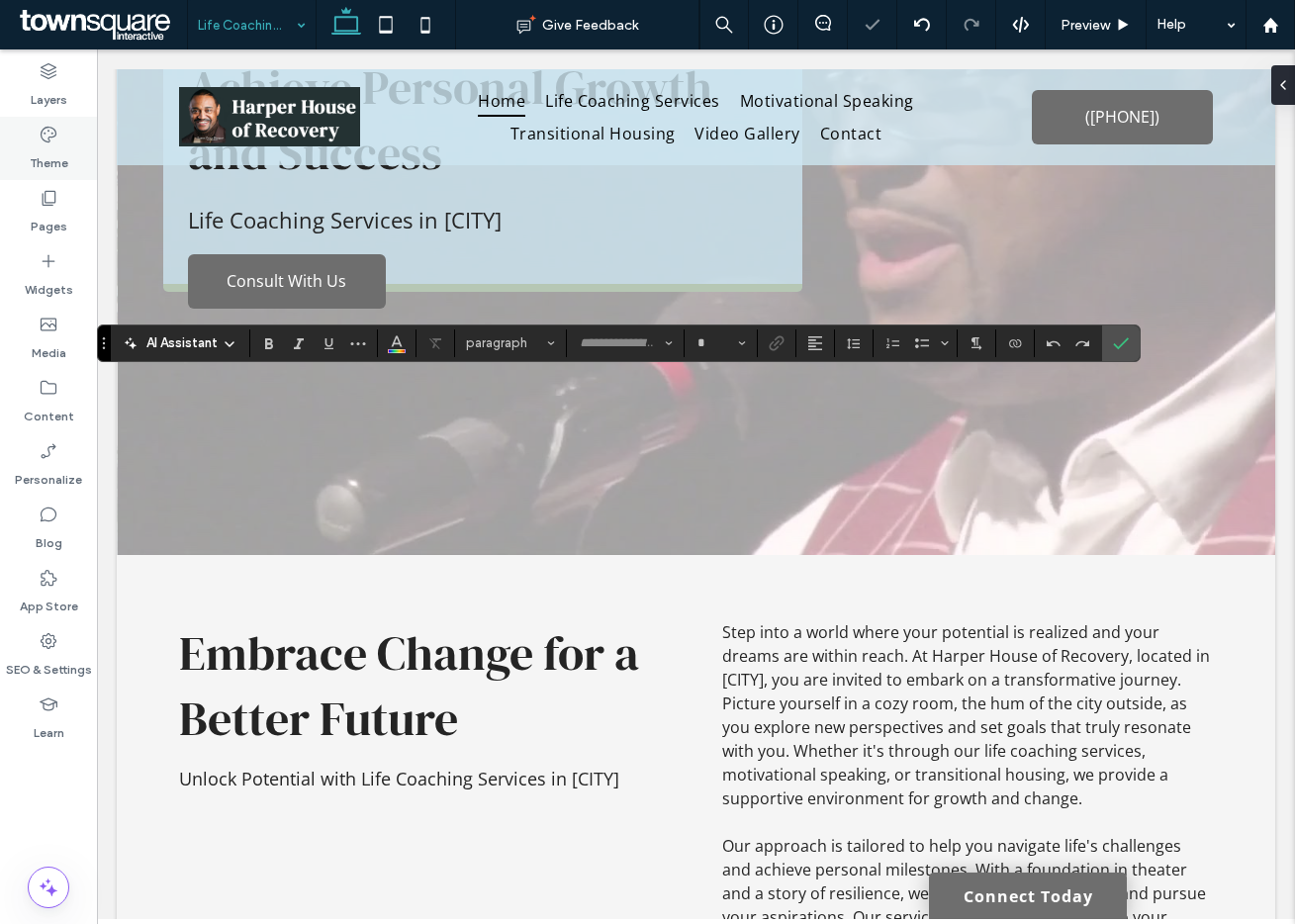 type on "*********" 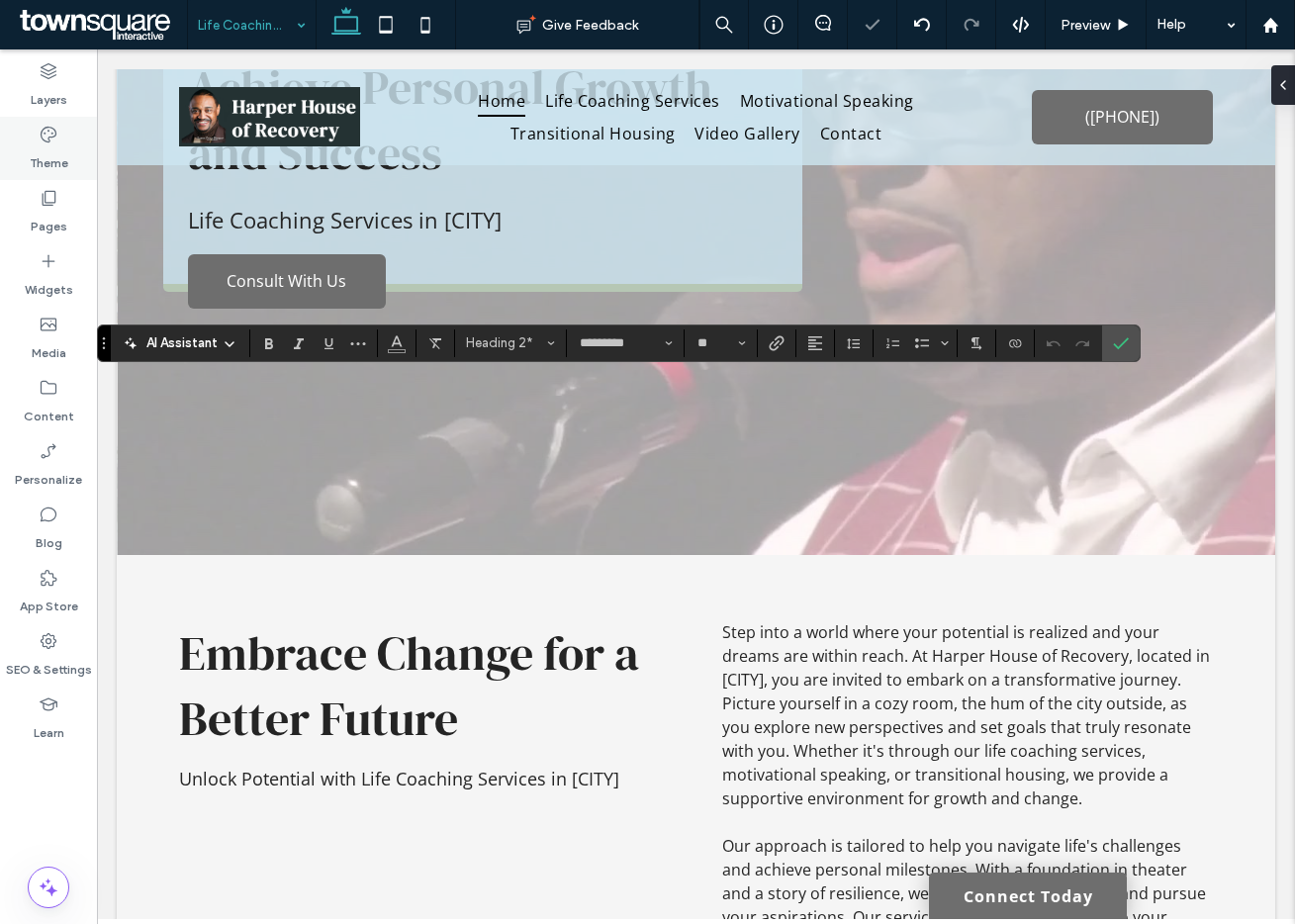 type on "**" 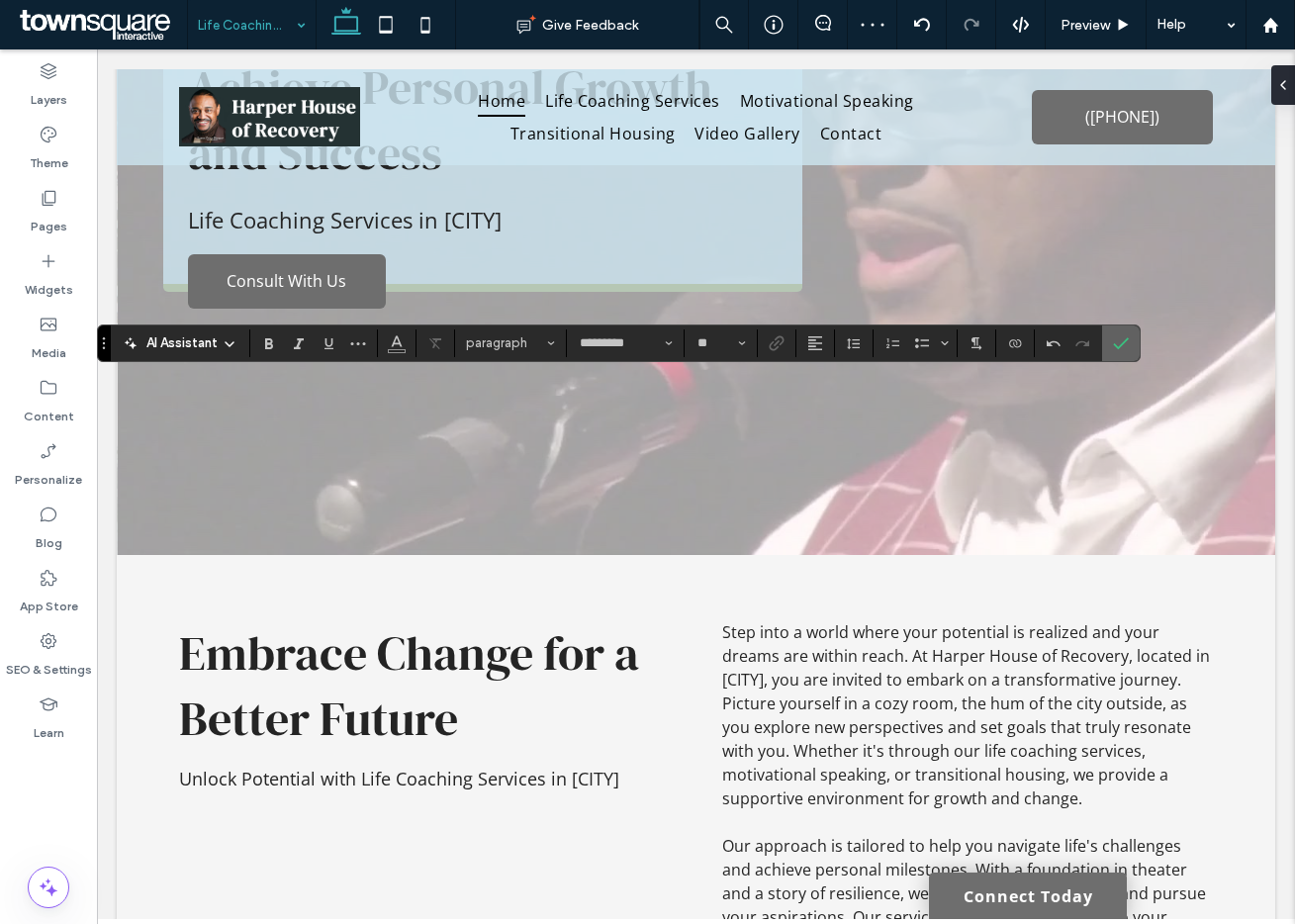 click 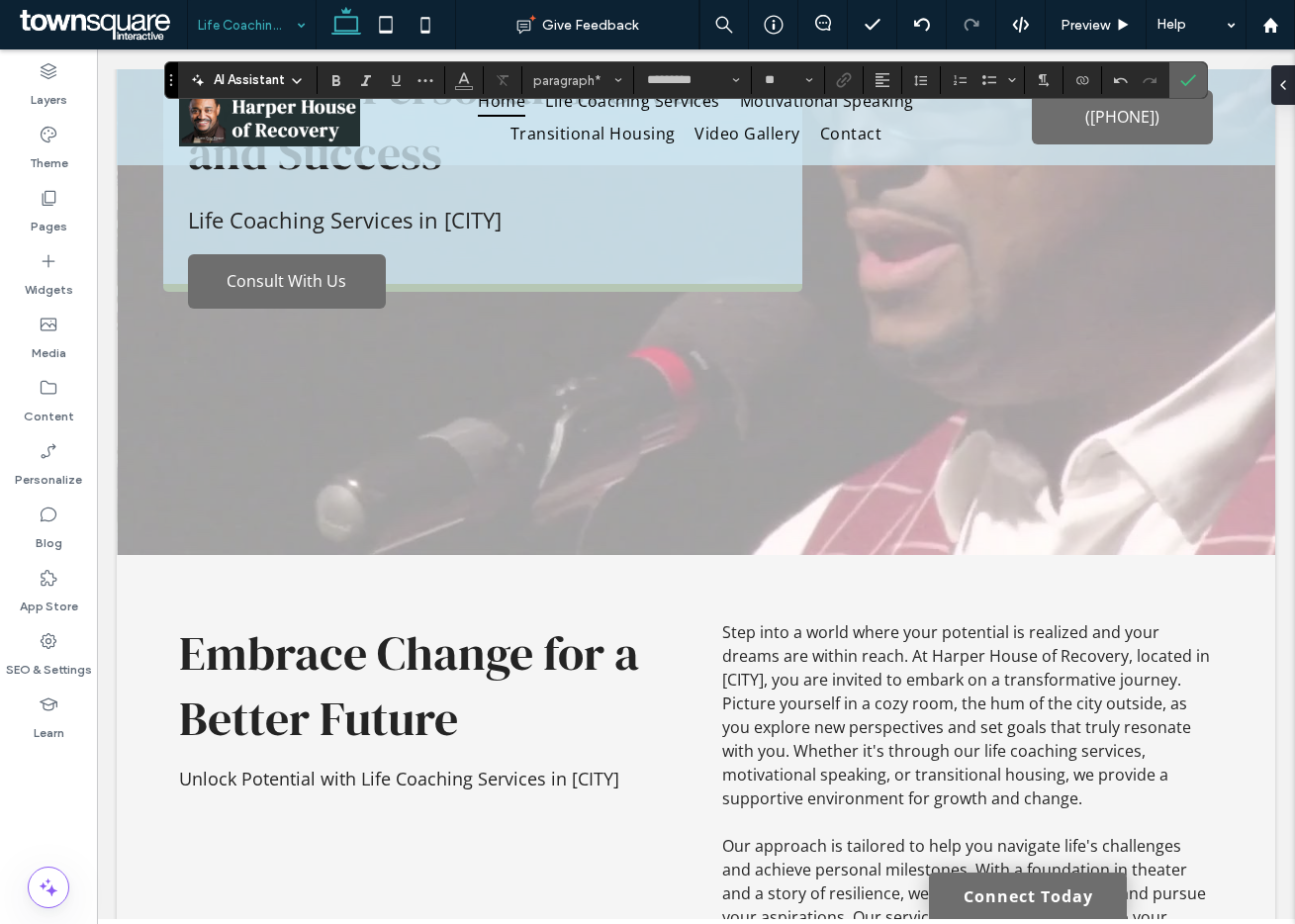 click 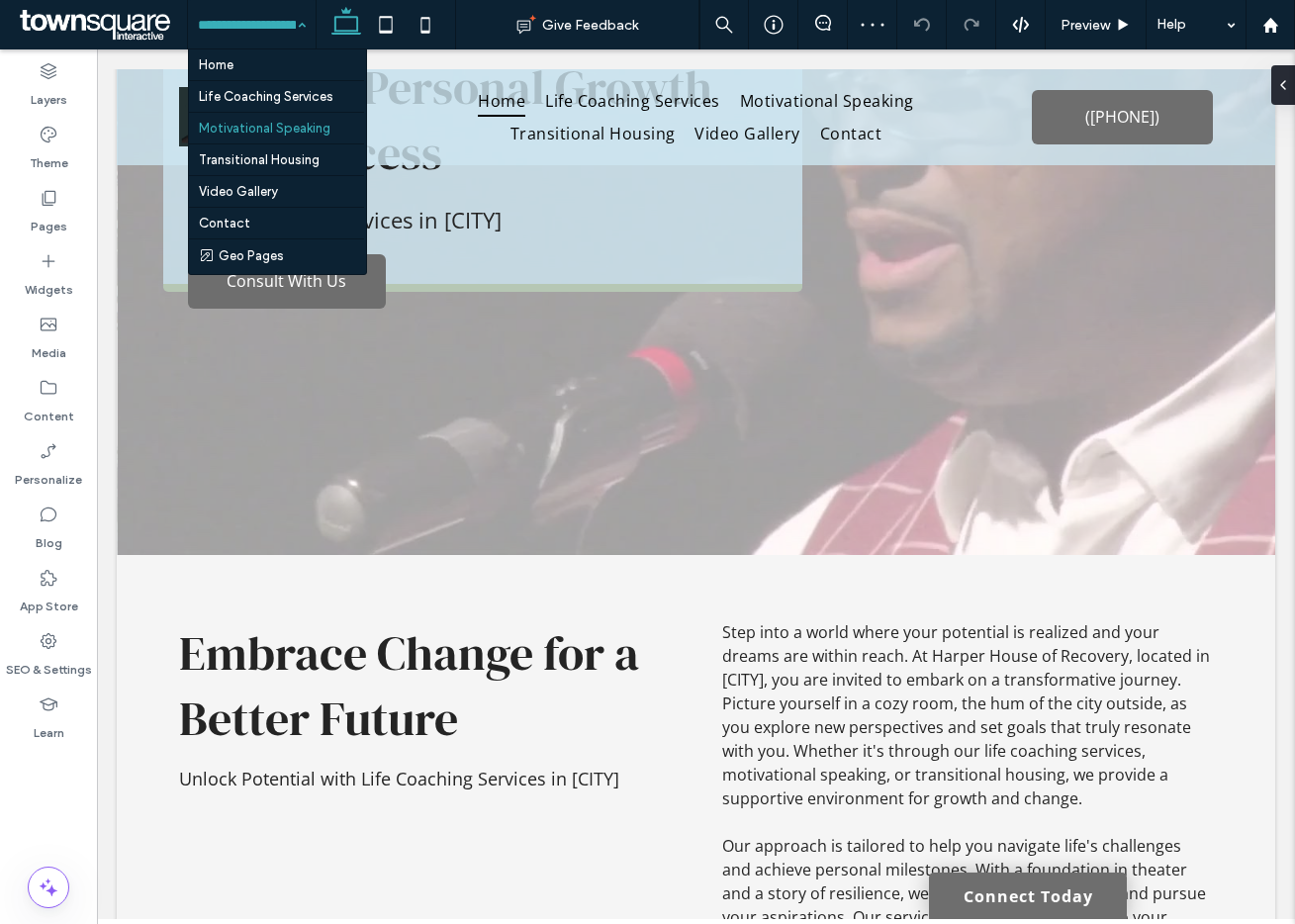 click at bounding box center [246, 25] 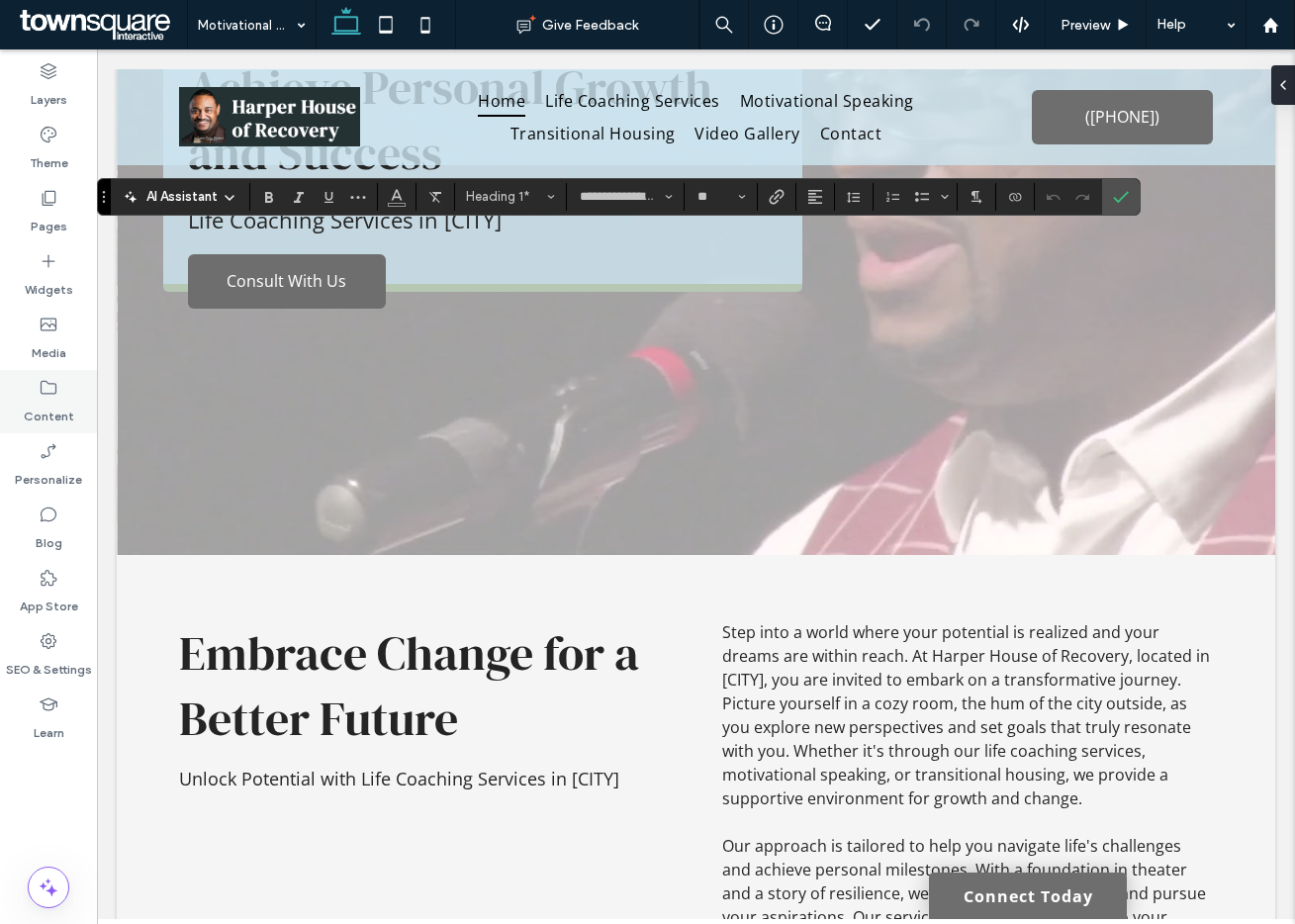 type on "*********" 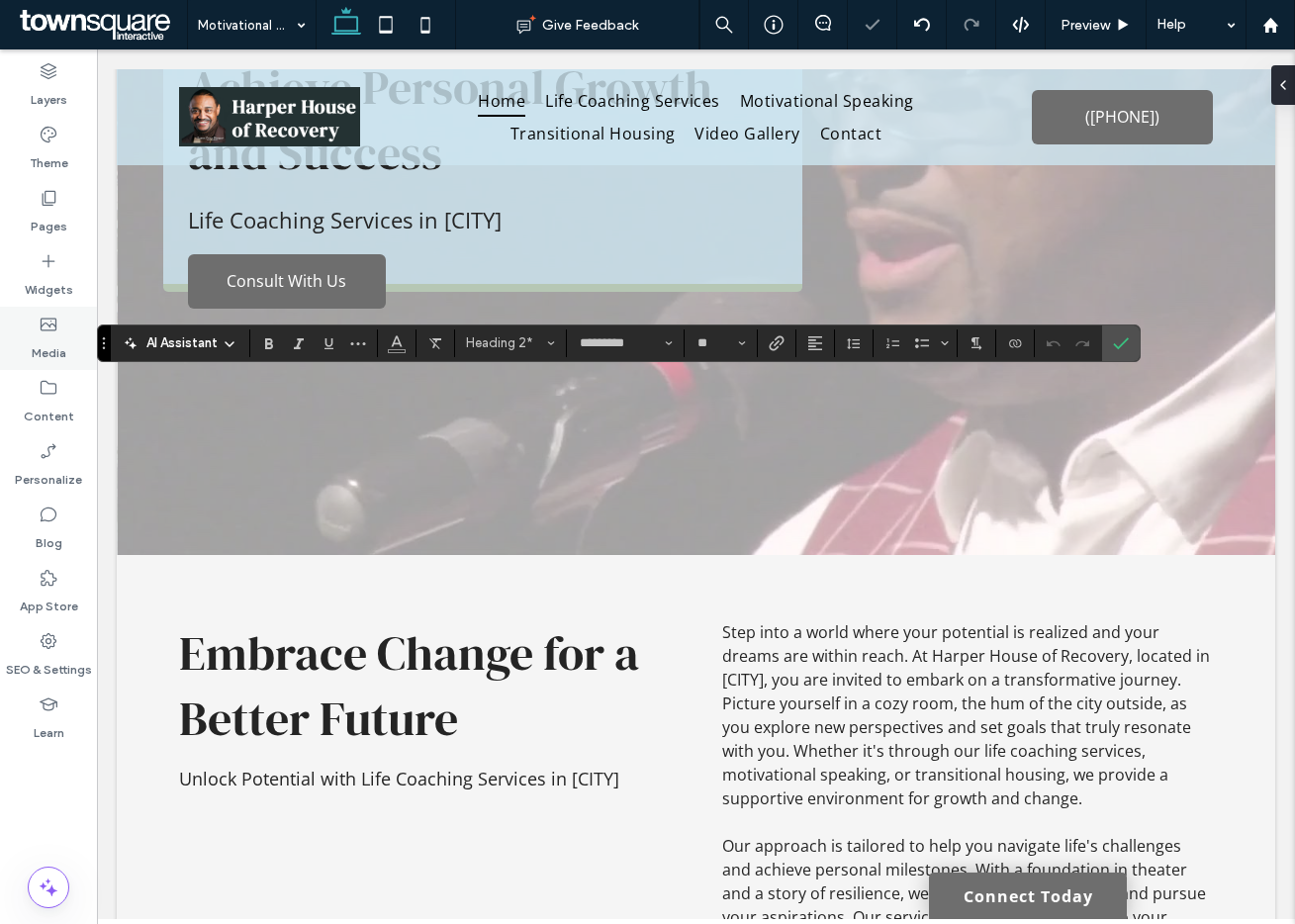 type on "**" 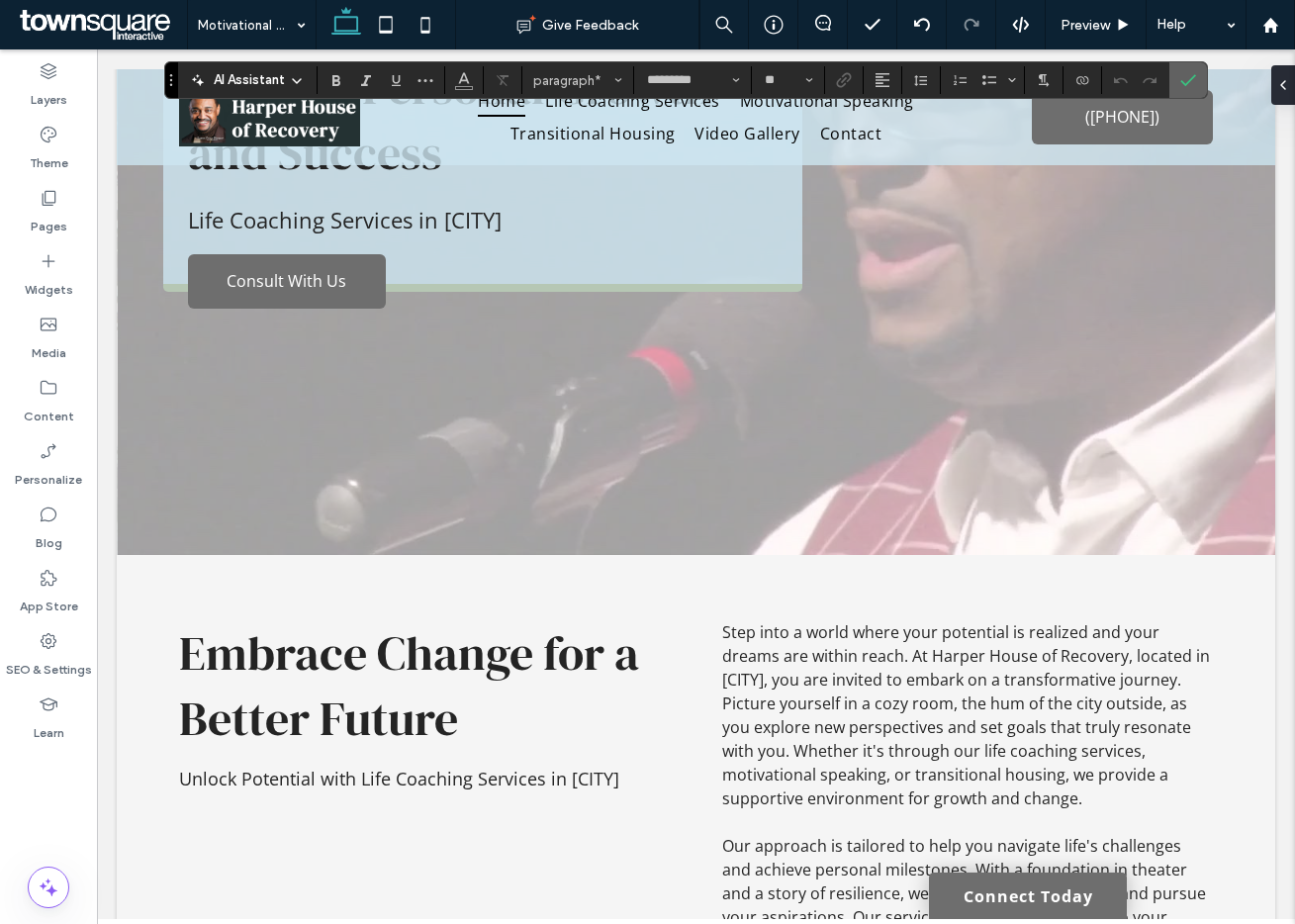 click 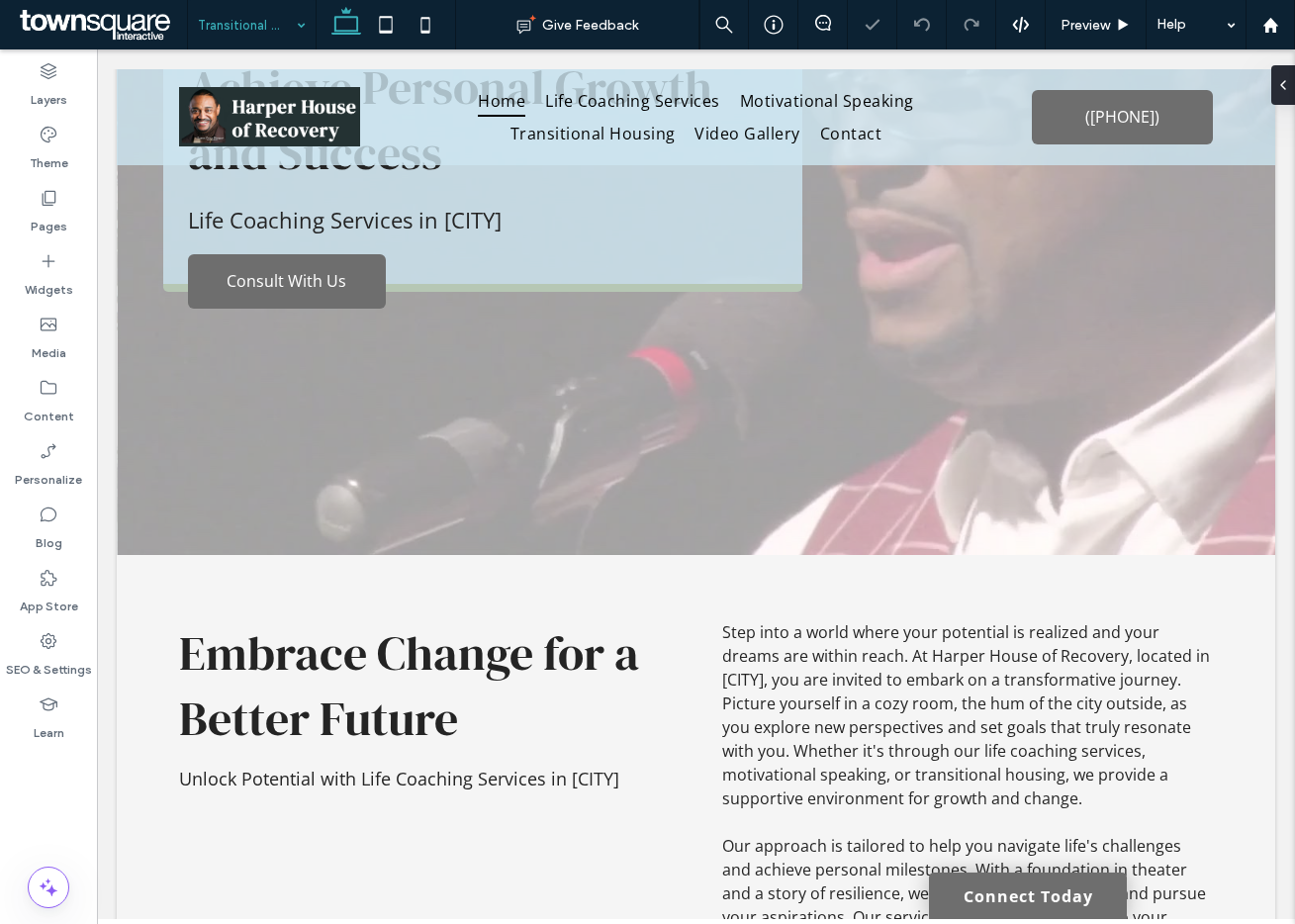 click at bounding box center (246, 25) 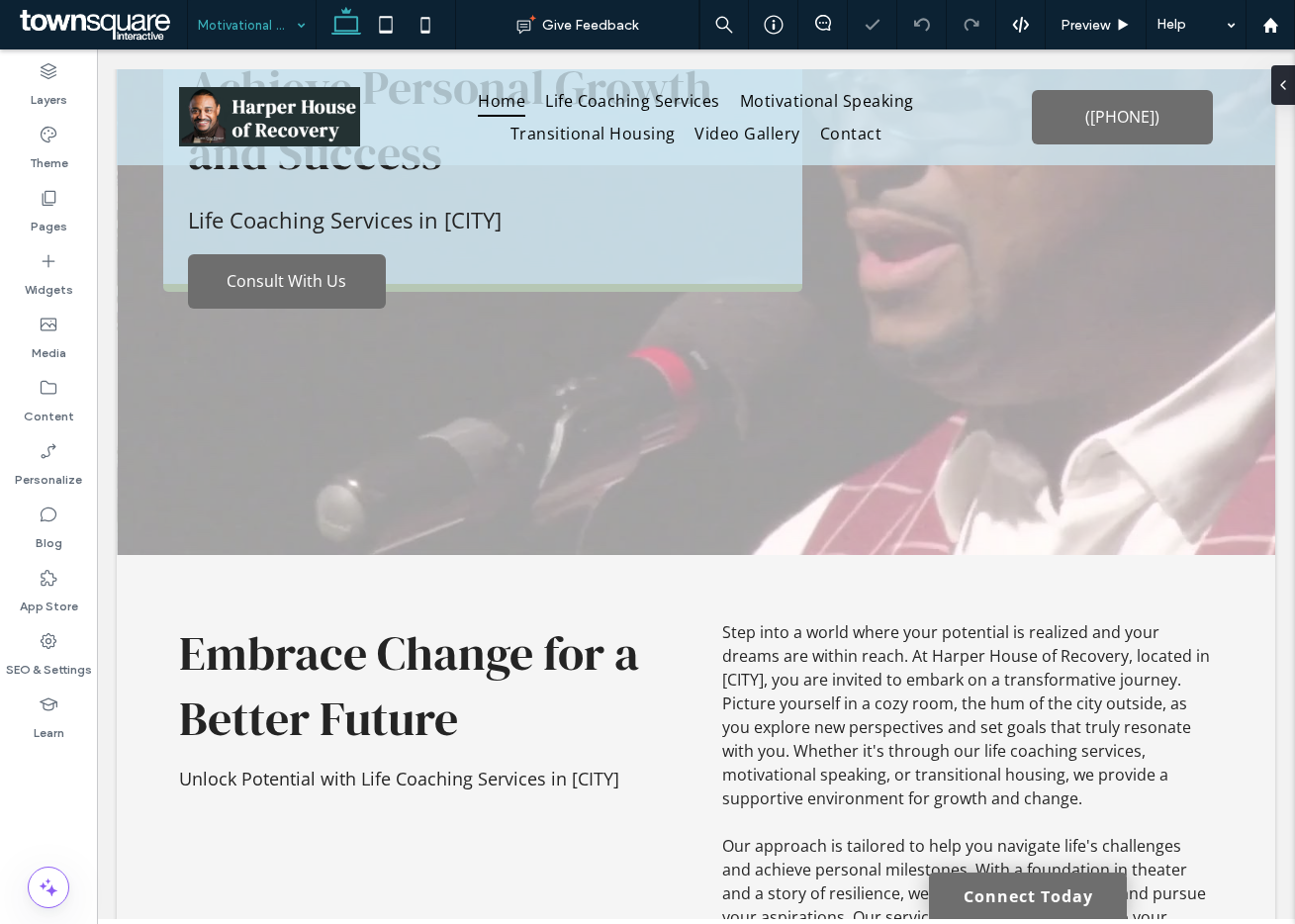 click at bounding box center (246, 25) 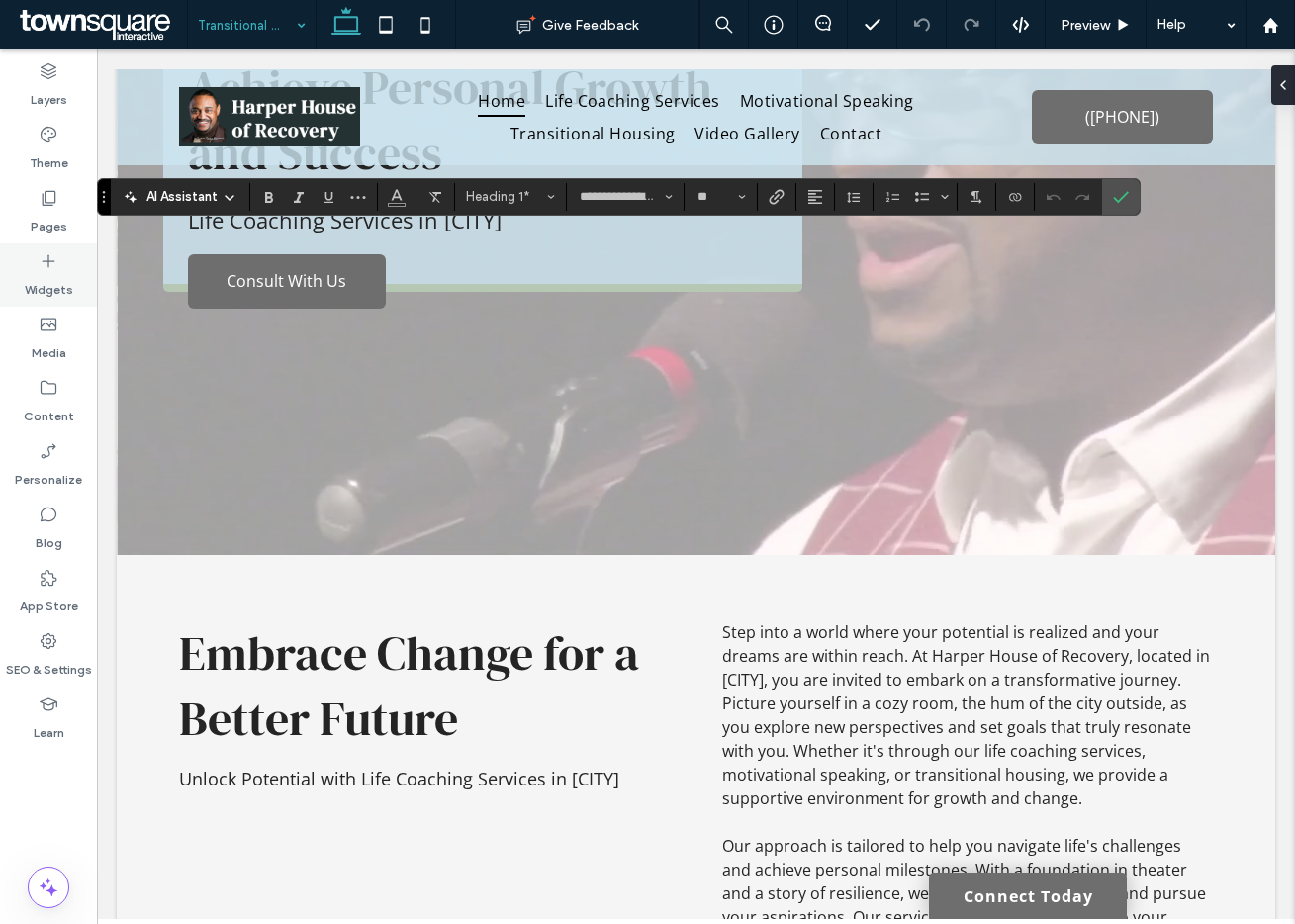 type on "*********" 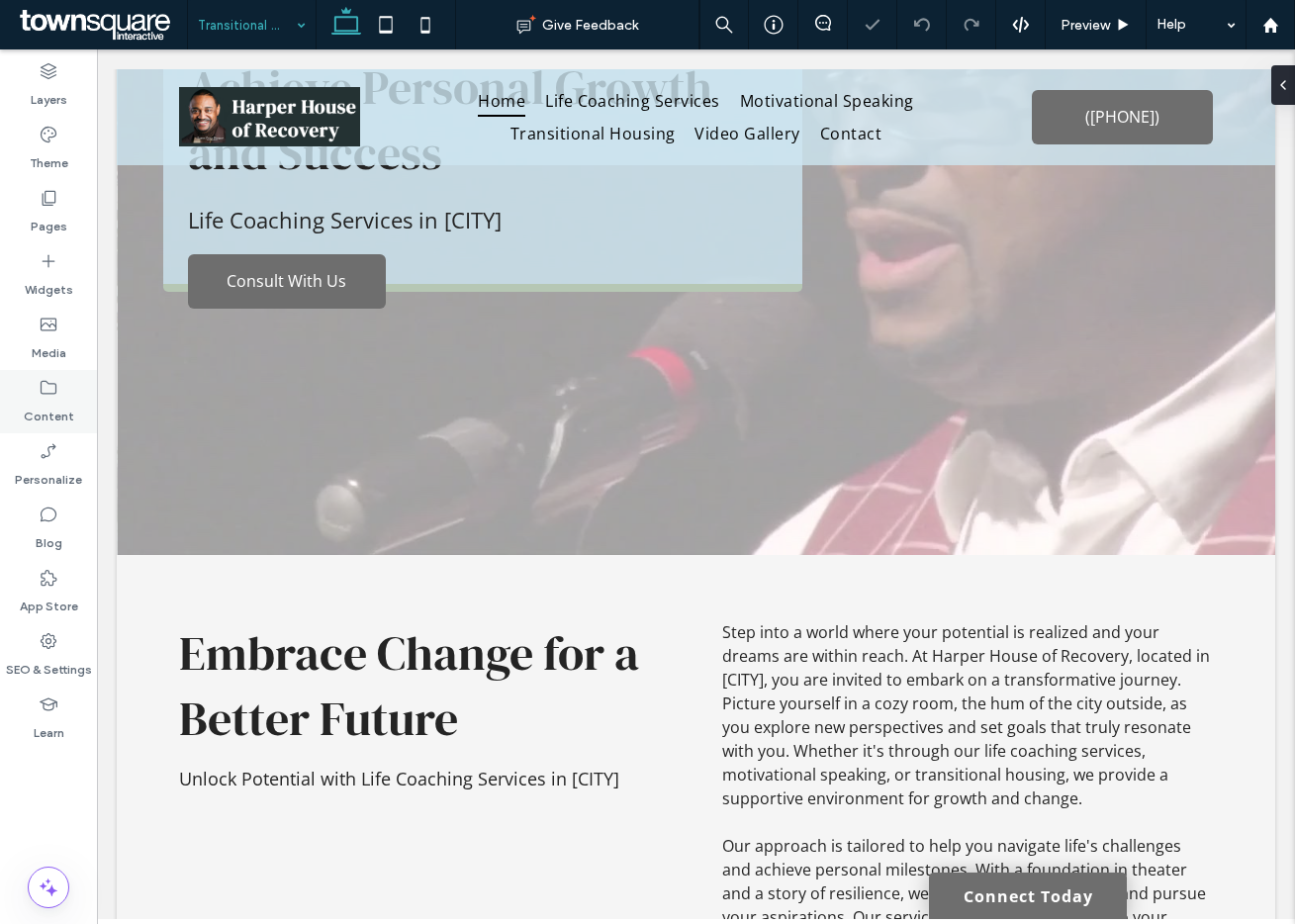 type on "*********" 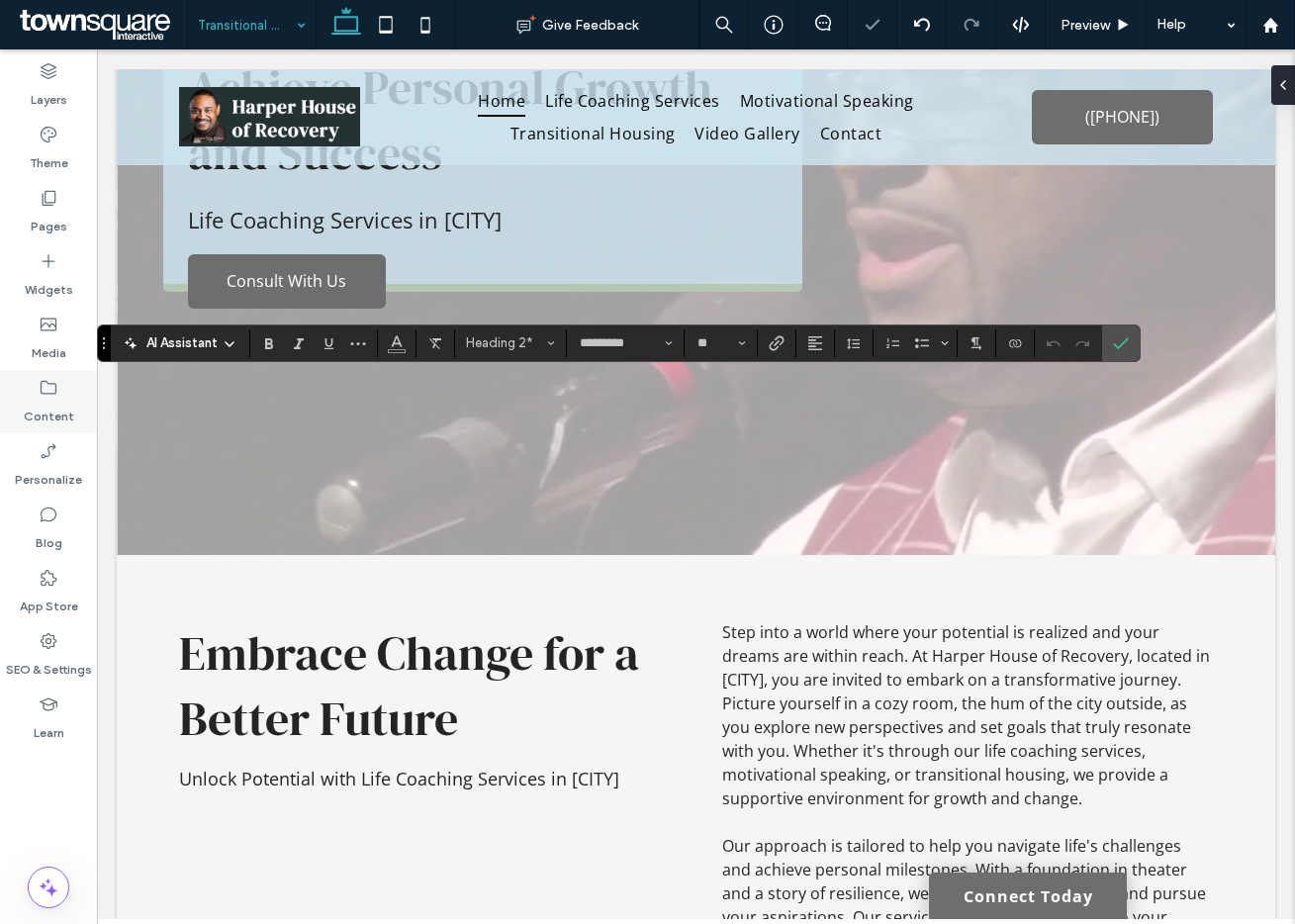 type on "**" 